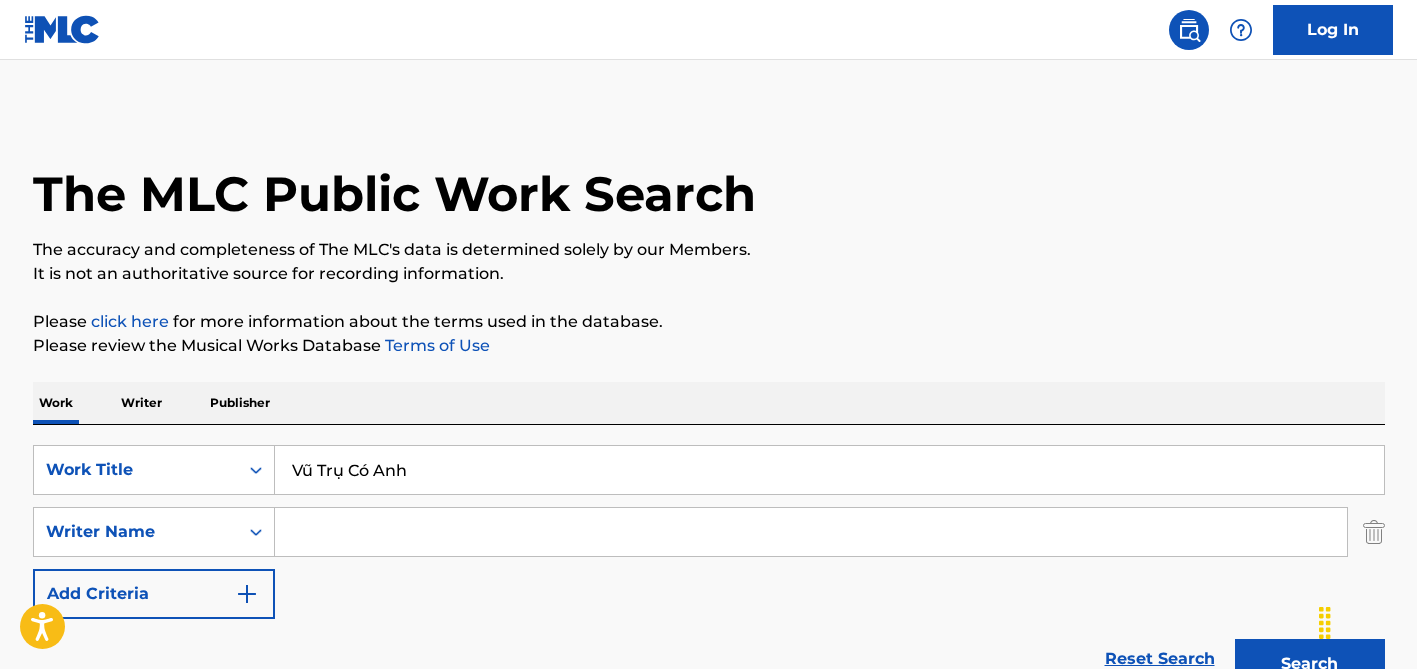 scroll, scrollTop: 202, scrollLeft: 0, axis: vertical 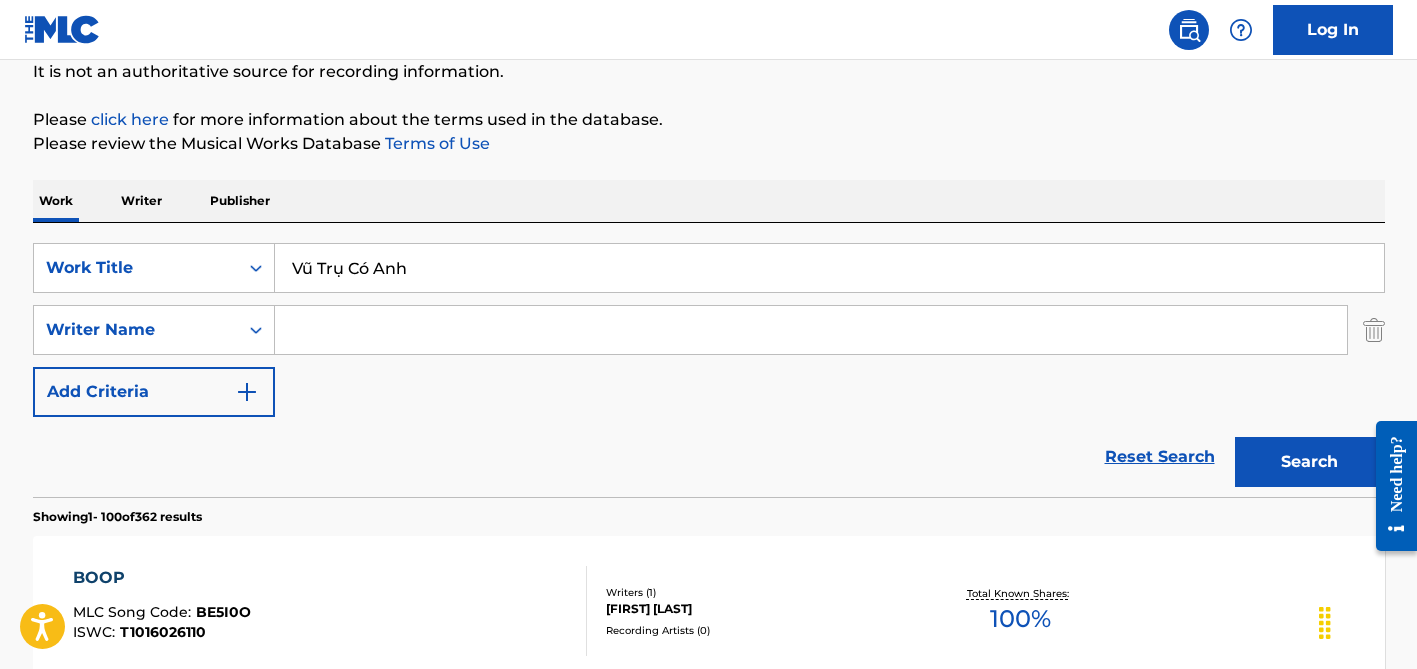 click on "Vũ Trụ Có Anh" at bounding box center (829, 268) 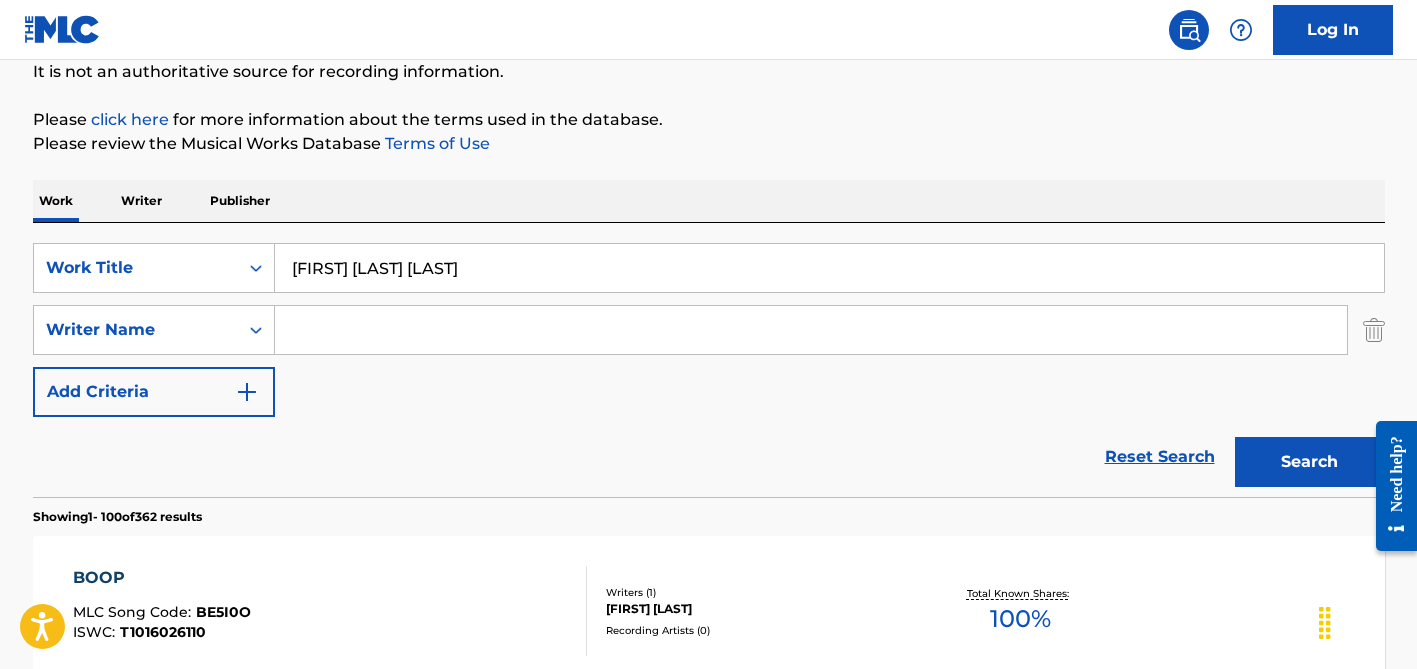 click on "[FIRST] [LAST] [LAST]" at bounding box center [829, 268] 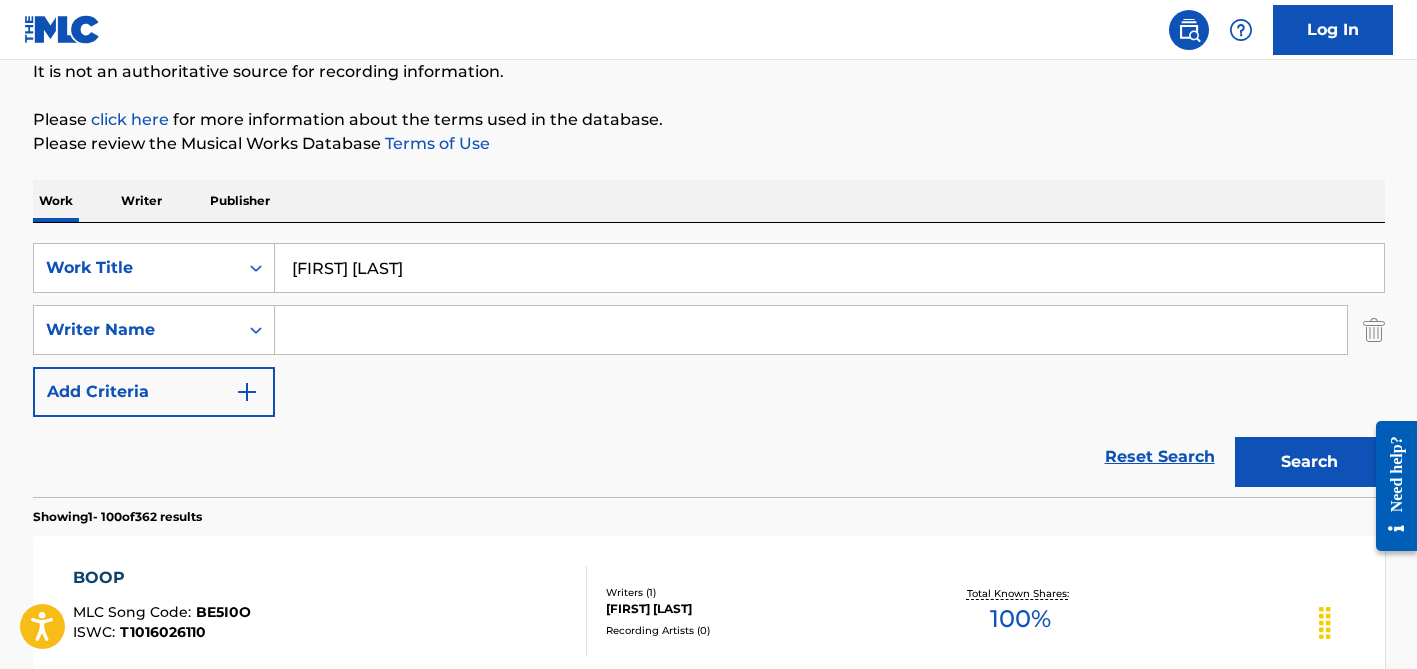 click on "[FIRST] [LAST]" at bounding box center (829, 268) 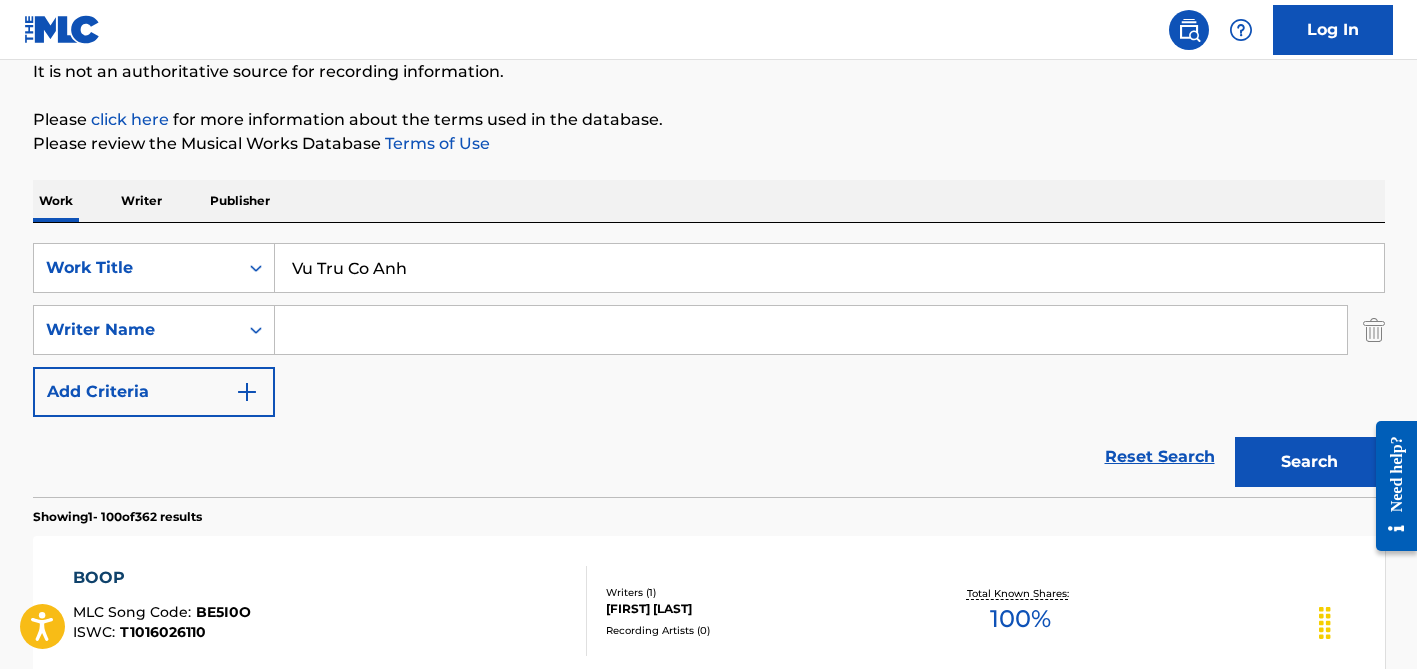 type on "Vu Tru Co Anh" 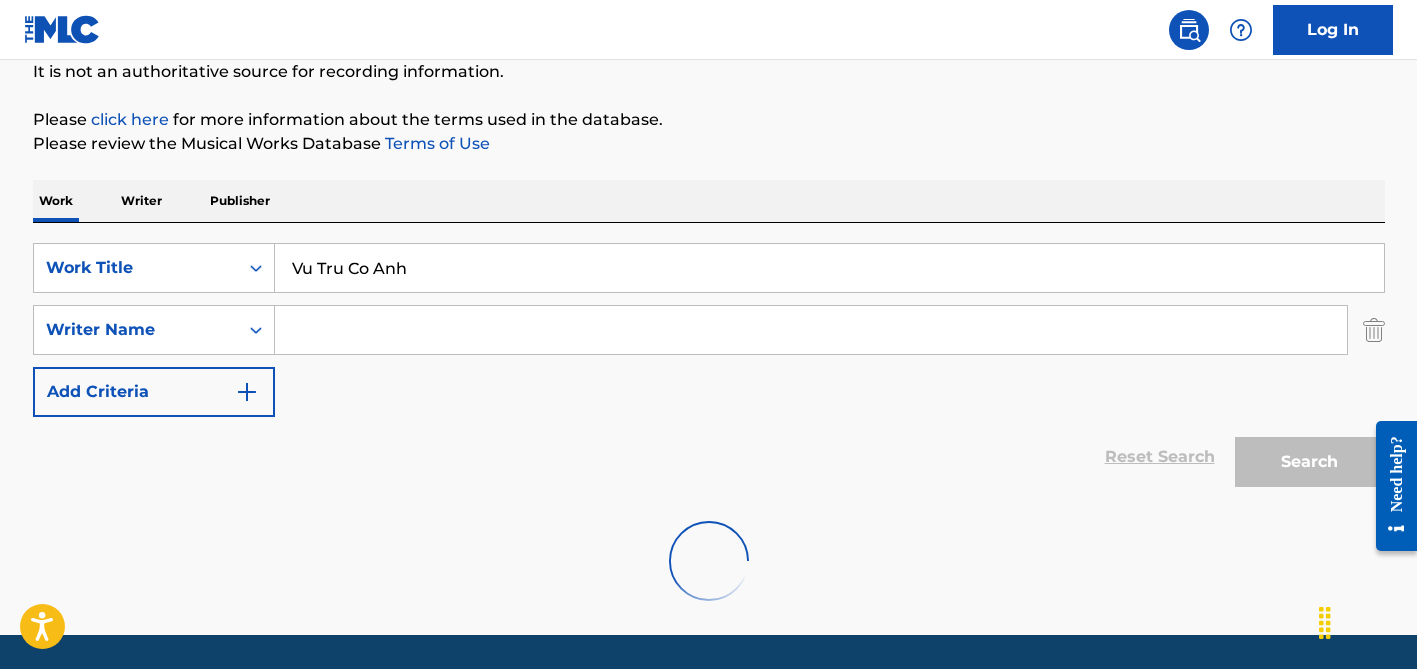 click on "Work Writer Publisher" at bounding box center (709, 201) 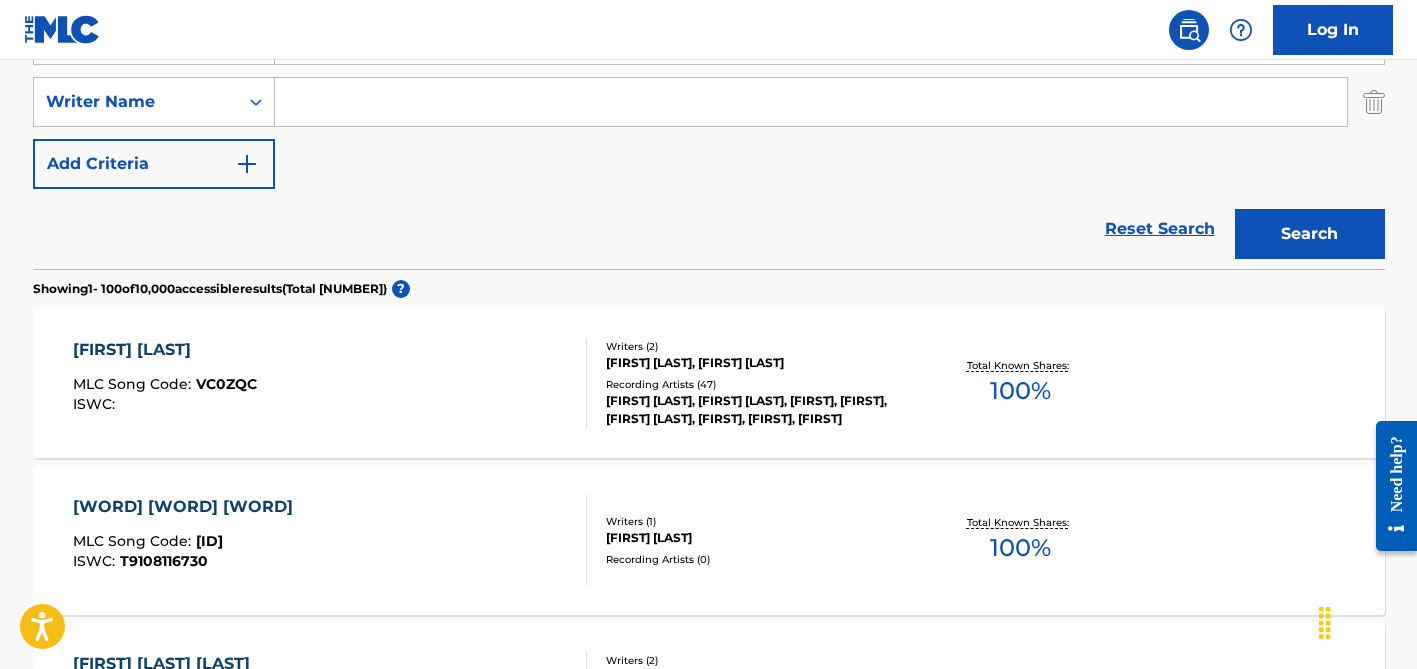scroll, scrollTop: 436, scrollLeft: 0, axis: vertical 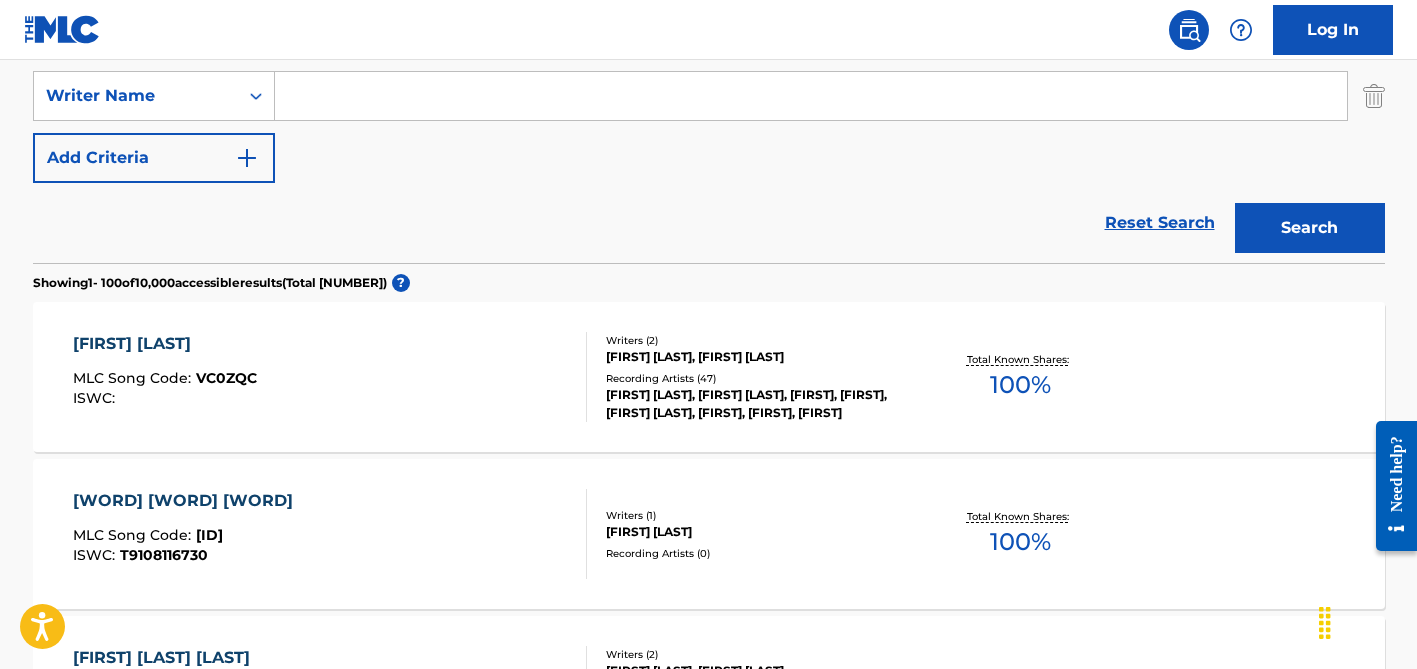 click on "Recording Artists ( 47 )" at bounding box center [757, 378] 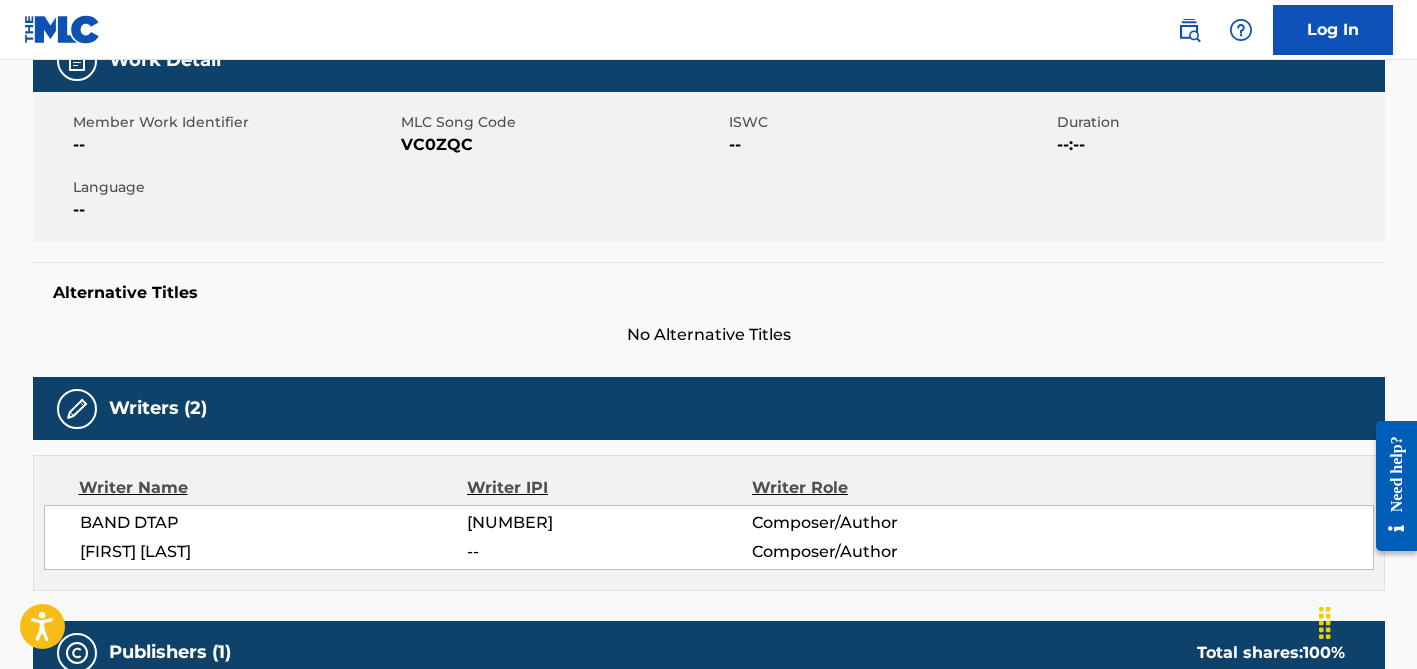 scroll, scrollTop: 0, scrollLeft: 0, axis: both 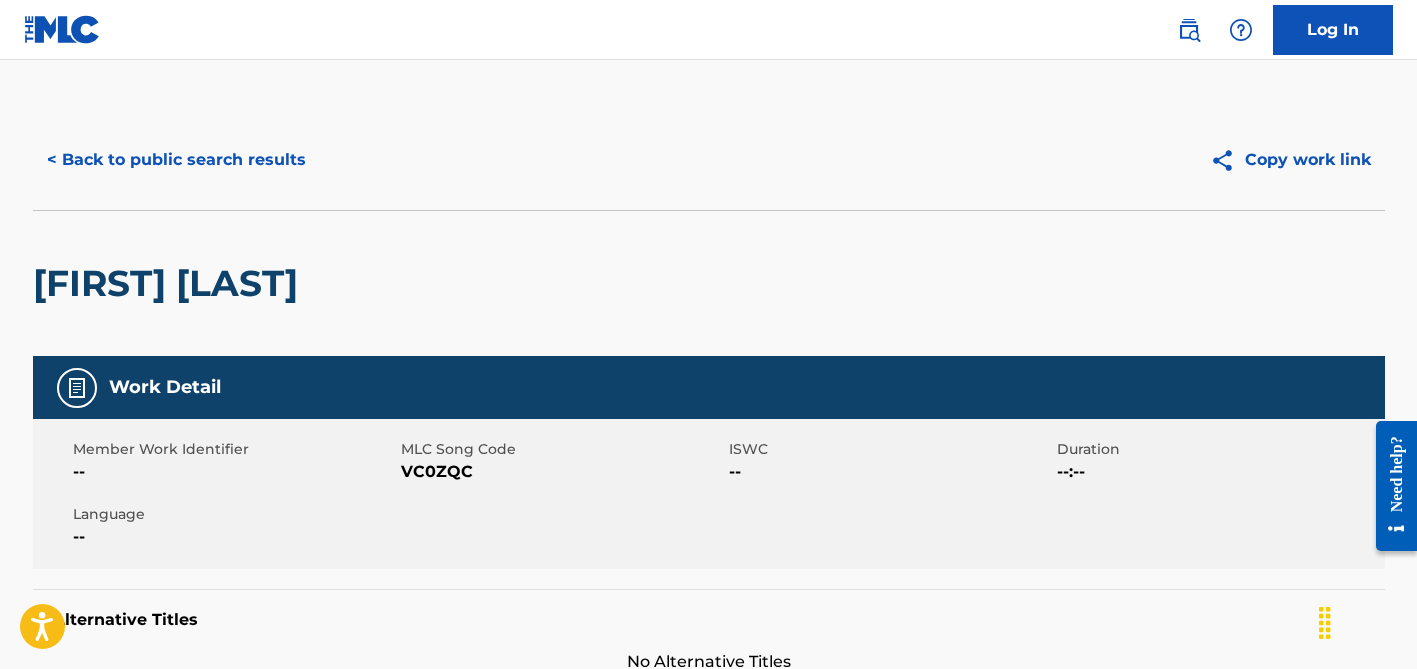 click on "< Back to public search results" at bounding box center [176, 160] 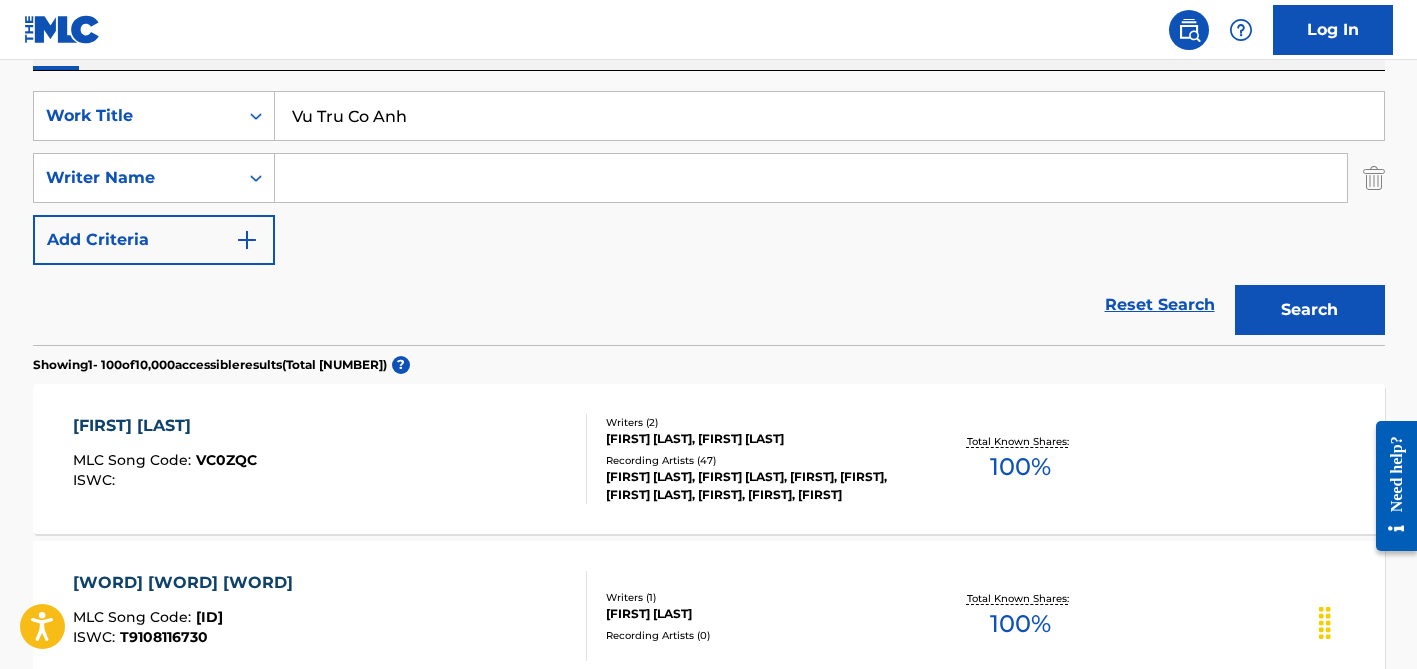 scroll, scrollTop: 319, scrollLeft: 0, axis: vertical 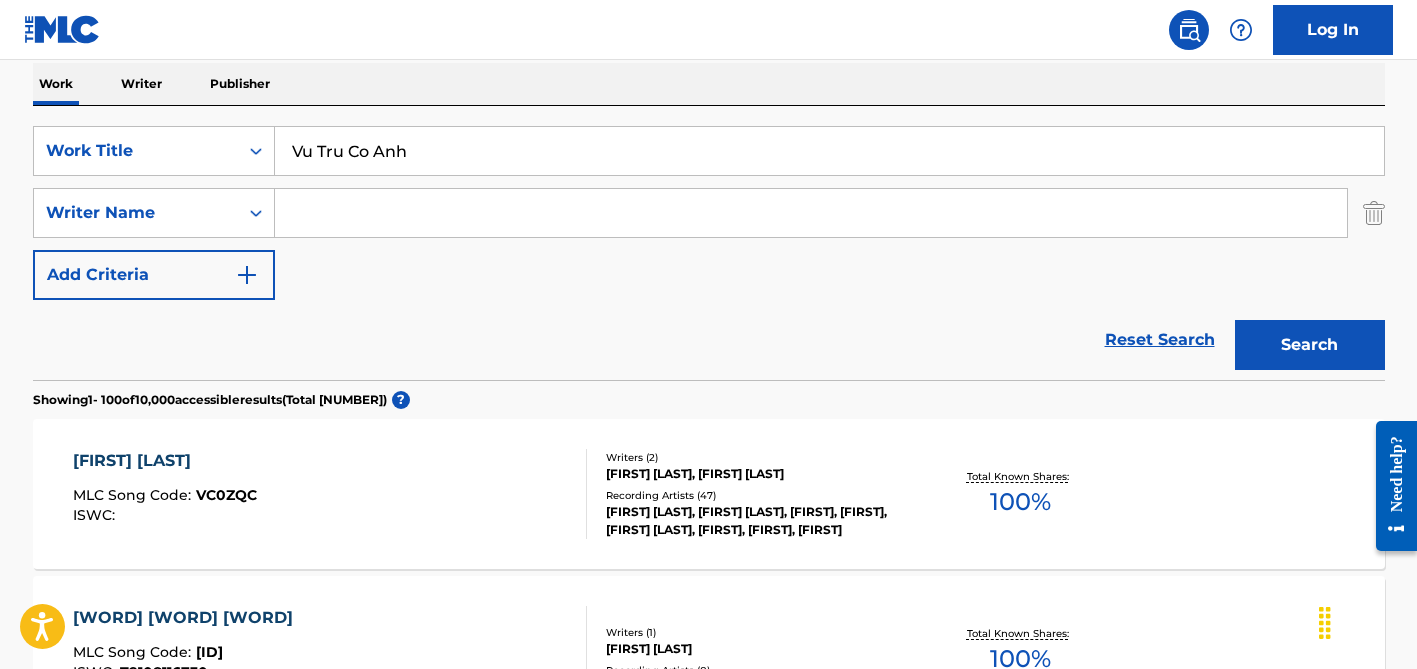 click on "Vu Tru Co Anh" at bounding box center [829, 151] 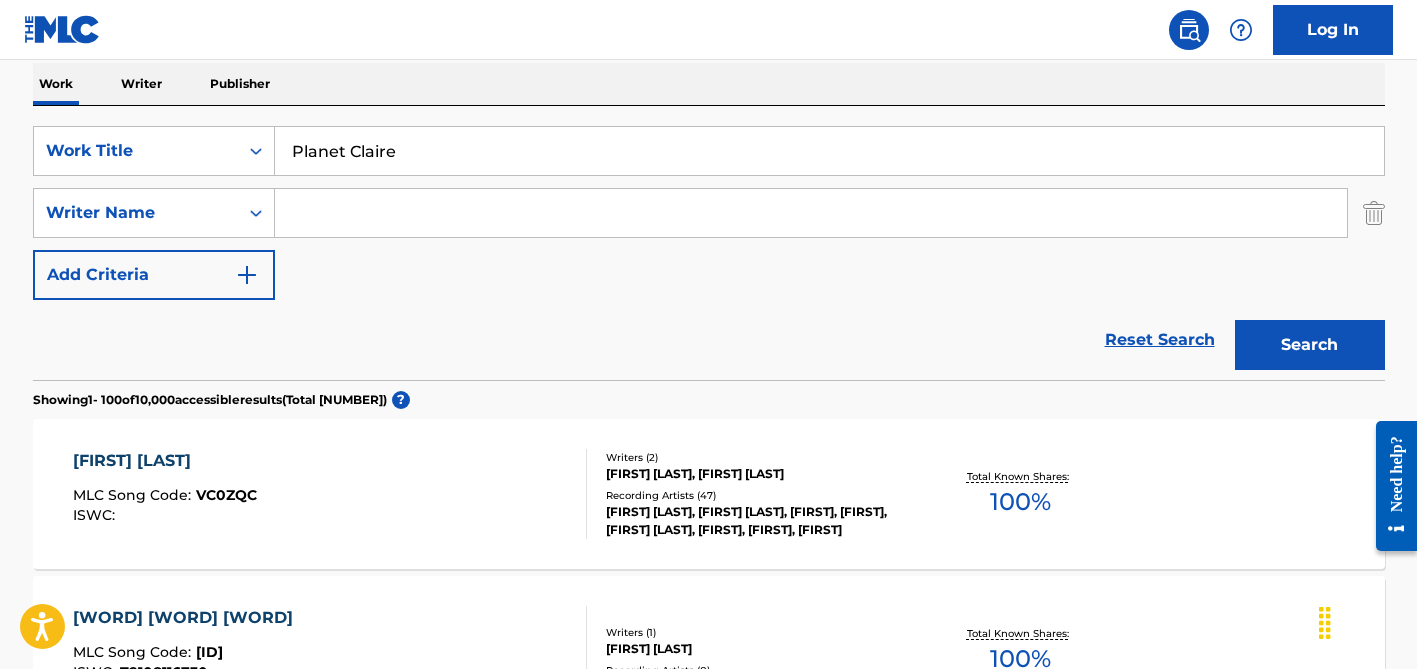 type on "Planet Claire" 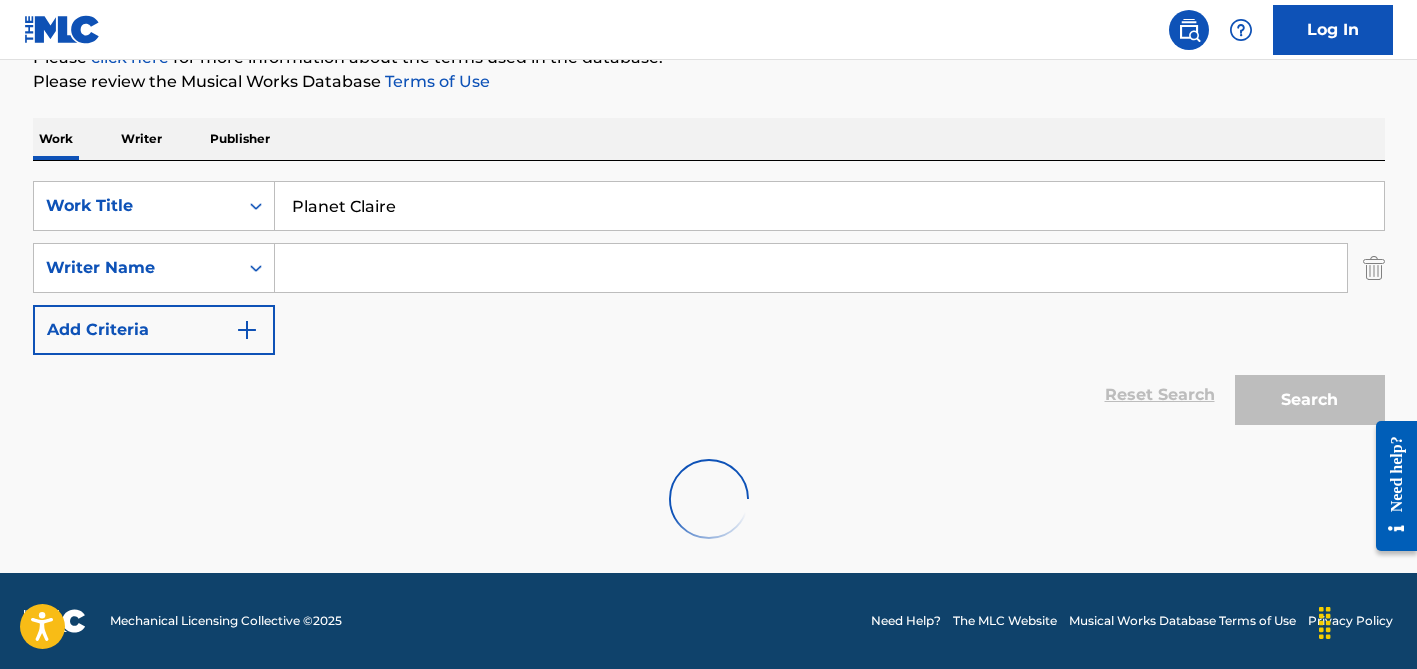 scroll, scrollTop: 264, scrollLeft: 0, axis: vertical 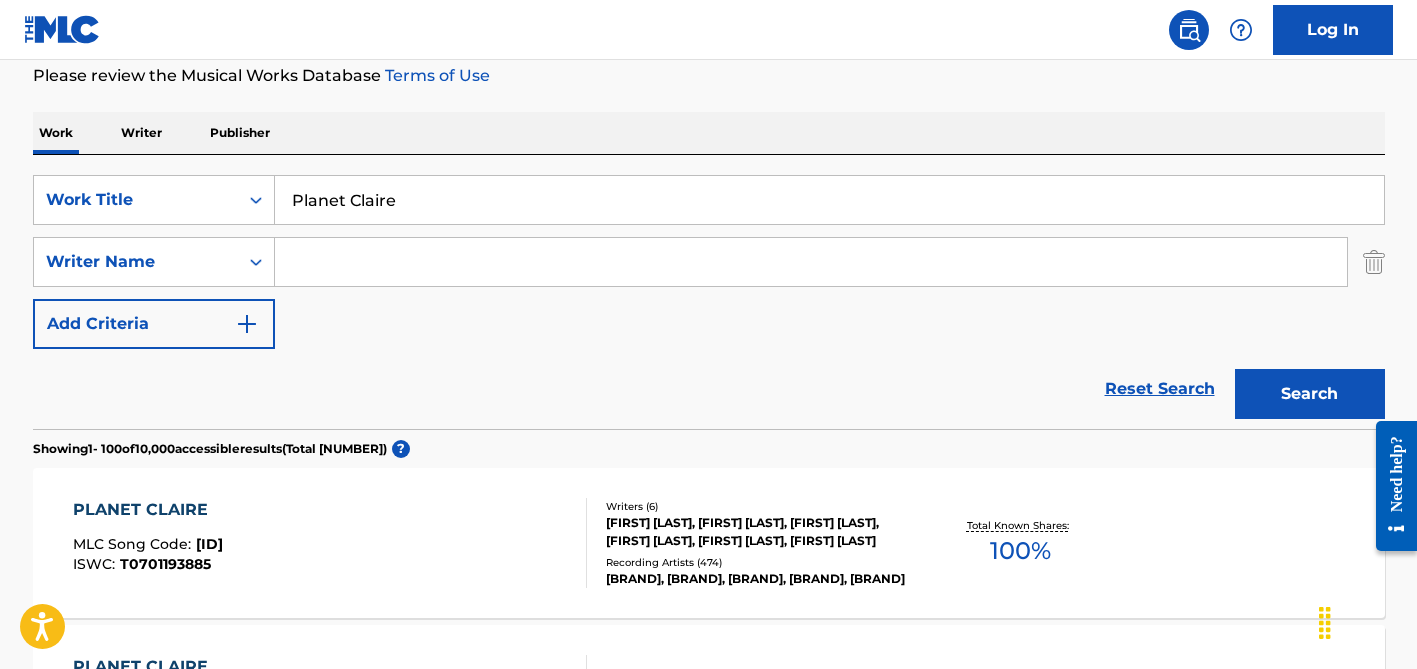 click at bounding box center (811, 262) 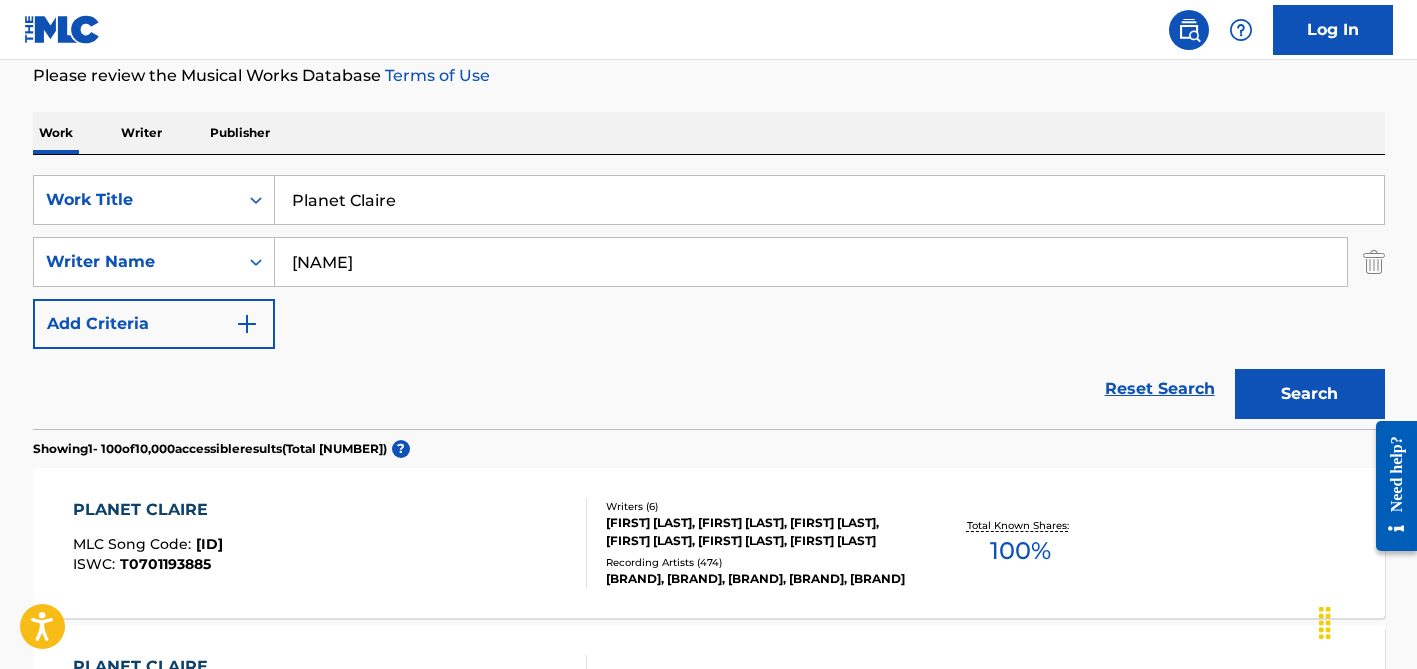 type on "[NAME]" 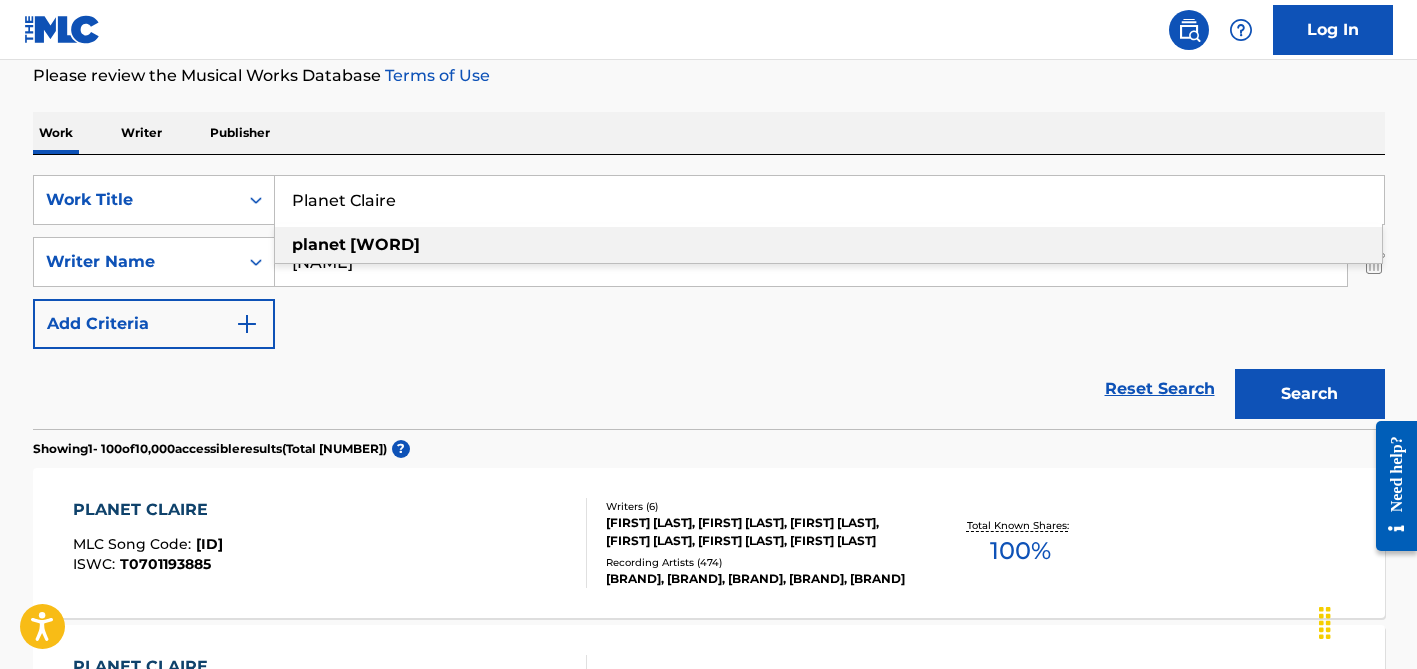 click on "Planet Claire" at bounding box center (829, 200) 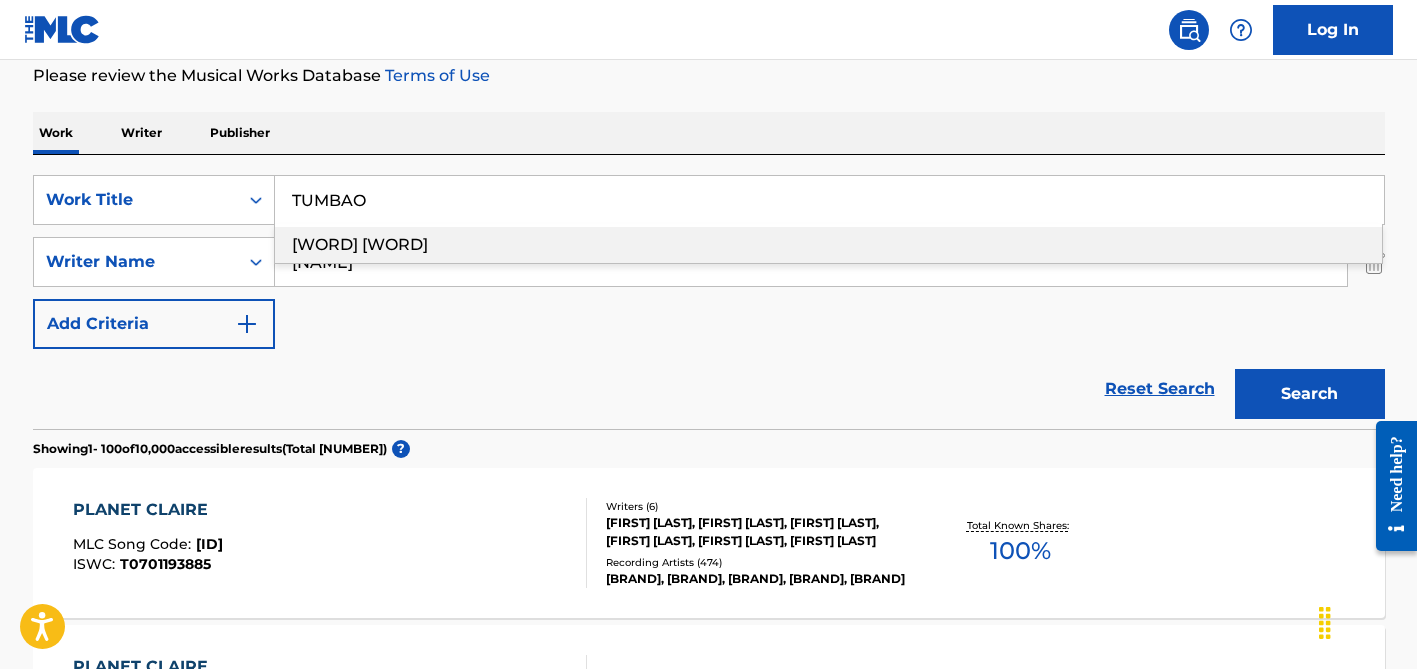 click on "SearchWithCriteria[ID] Work Title TUMBAO planet claire SearchWithCriteria[ID] Writer Name [FIRST] Add Criteria Reset Search Search" at bounding box center (709, 292) 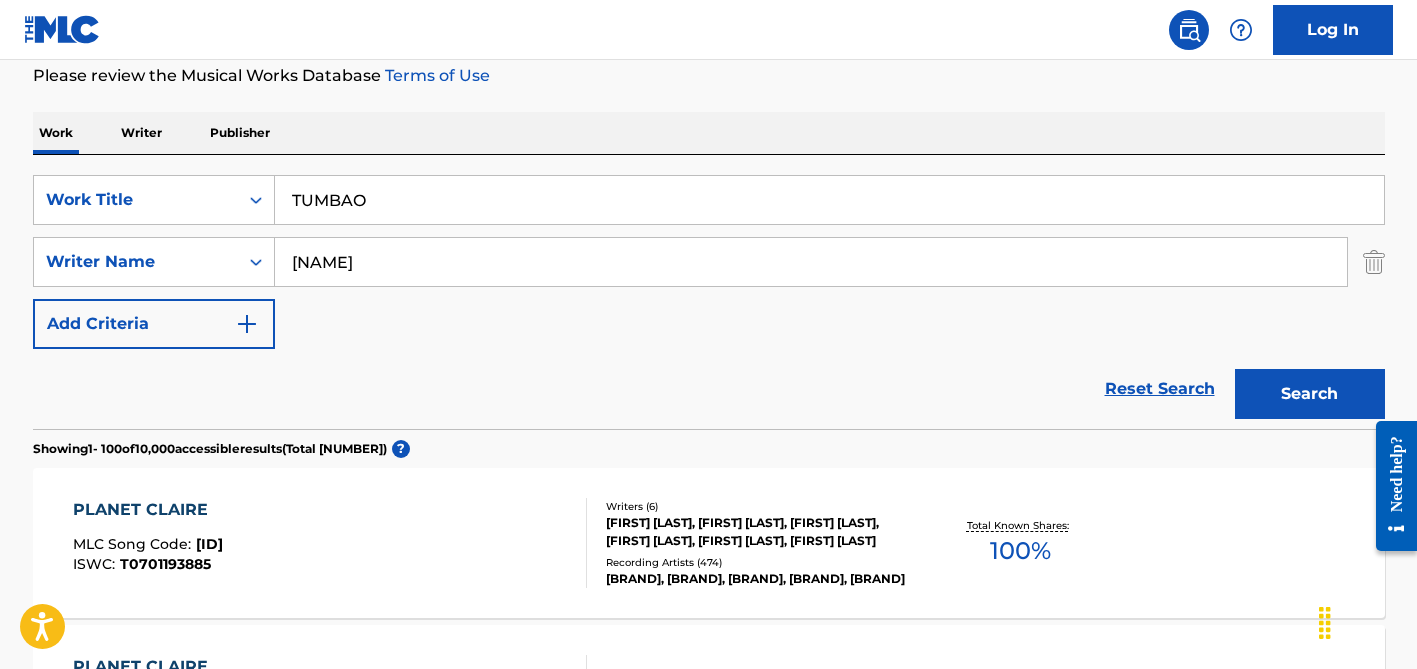 click on "[NAME]" at bounding box center [811, 262] 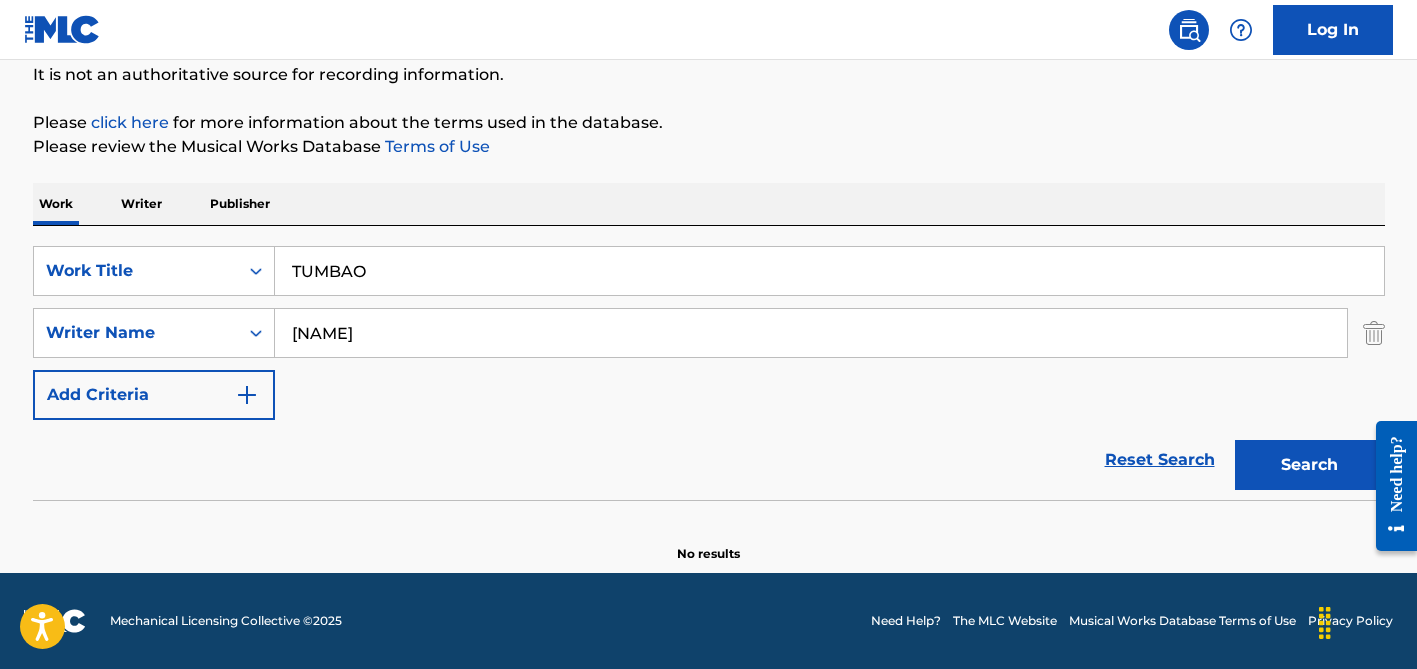 scroll, scrollTop: 199, scrollLeft: 0, axis: vertical 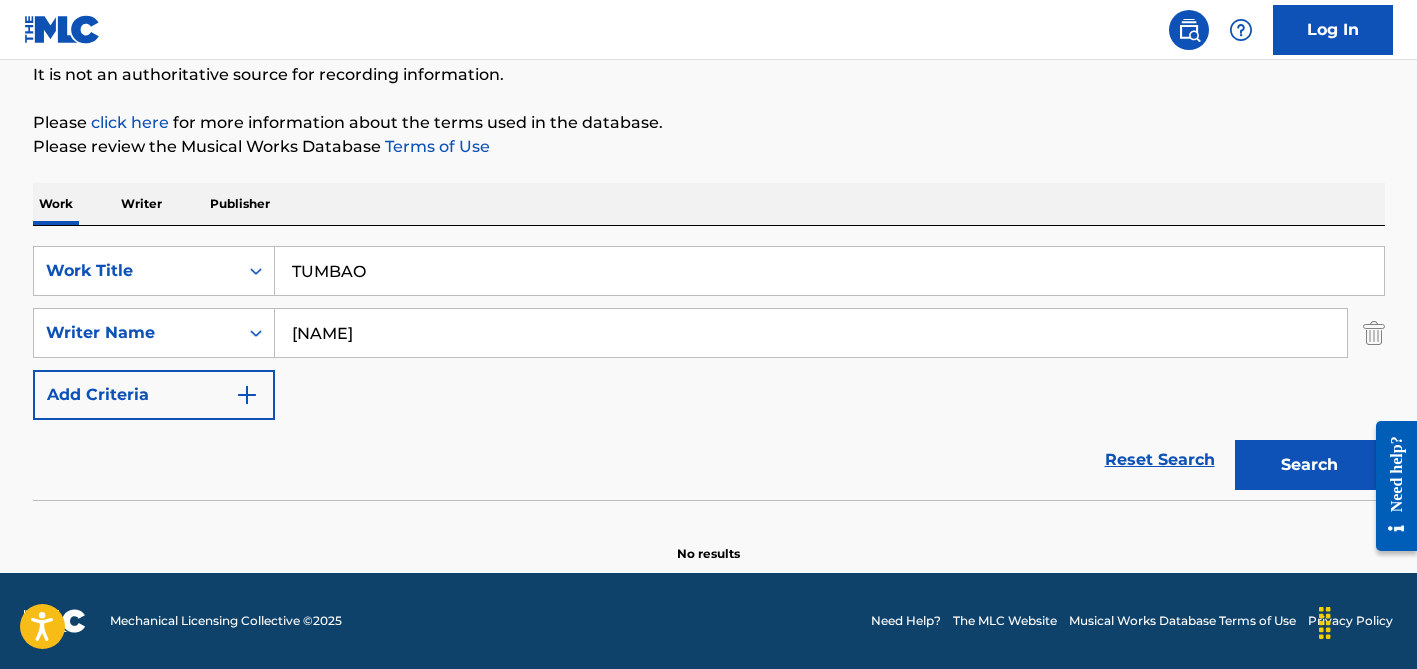 click on "TUMBAO" at bounding box center [829, 271] 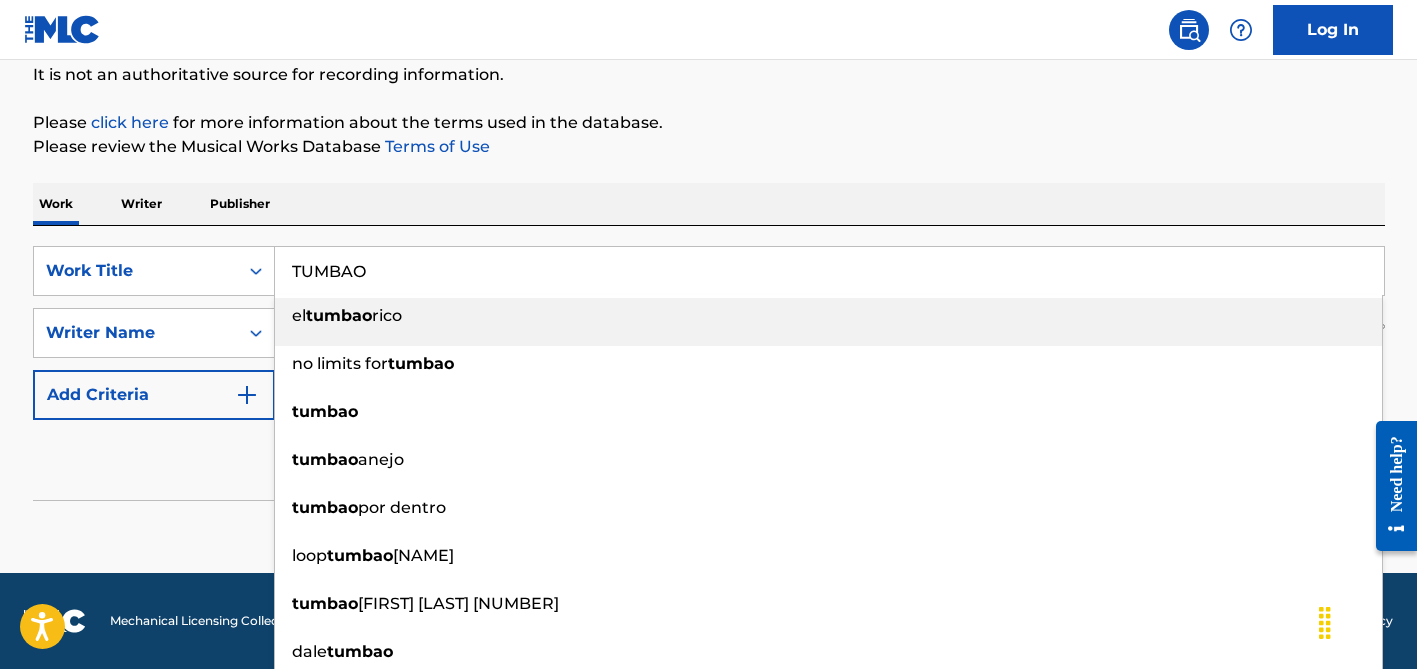 click on "TUMBAO" at bounding box center [829, 271] 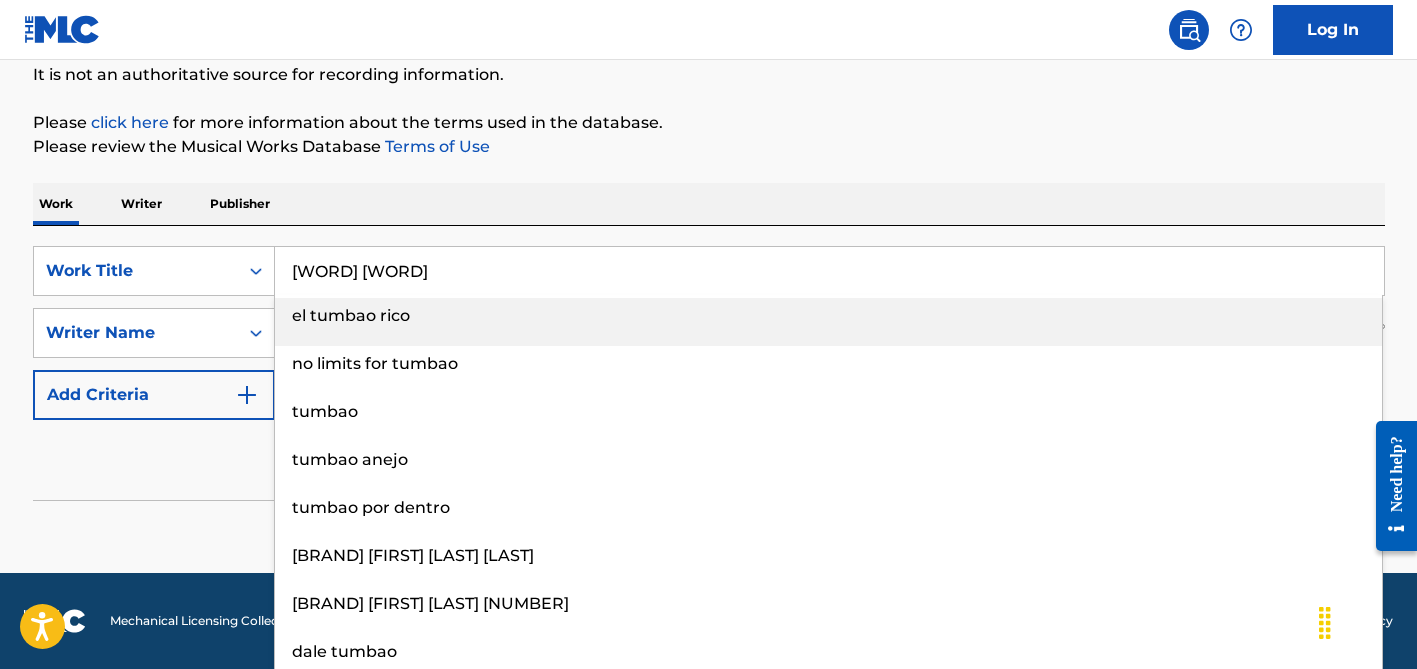 type on "[WORD] [WORD]" 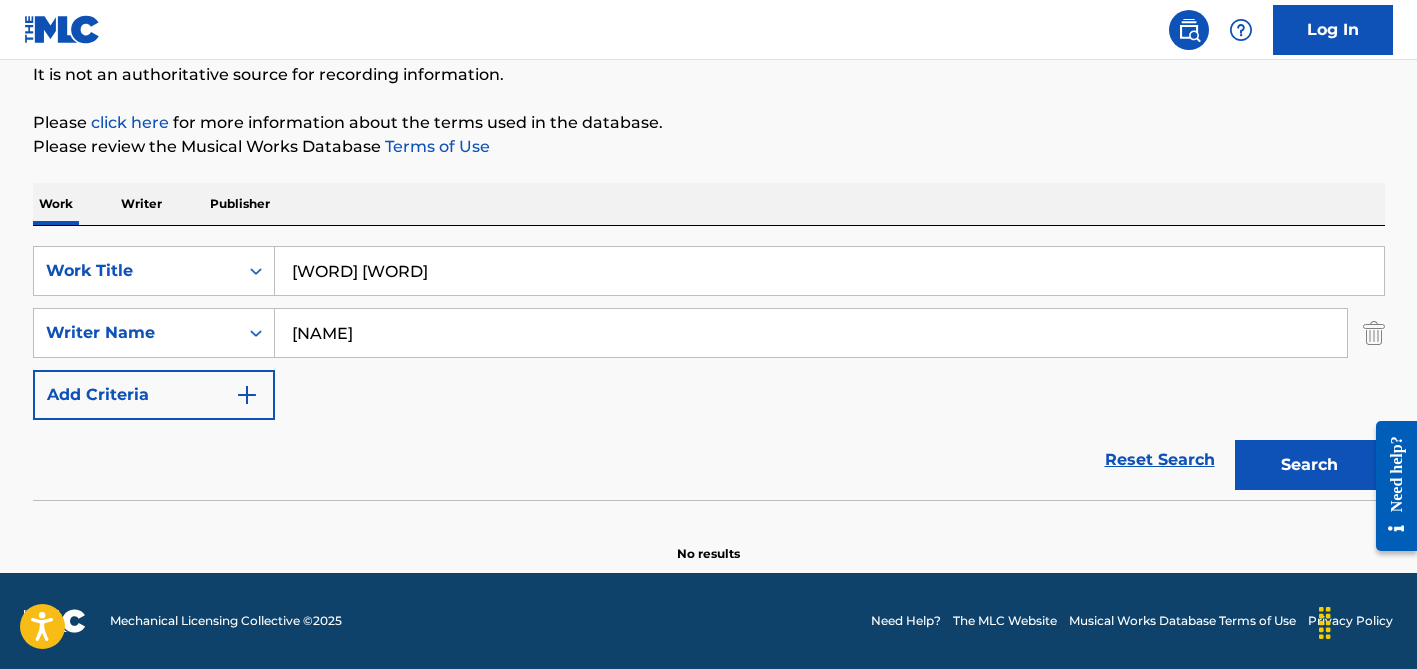click on "Work Writer Publisher" at bounding box center [709, 204] 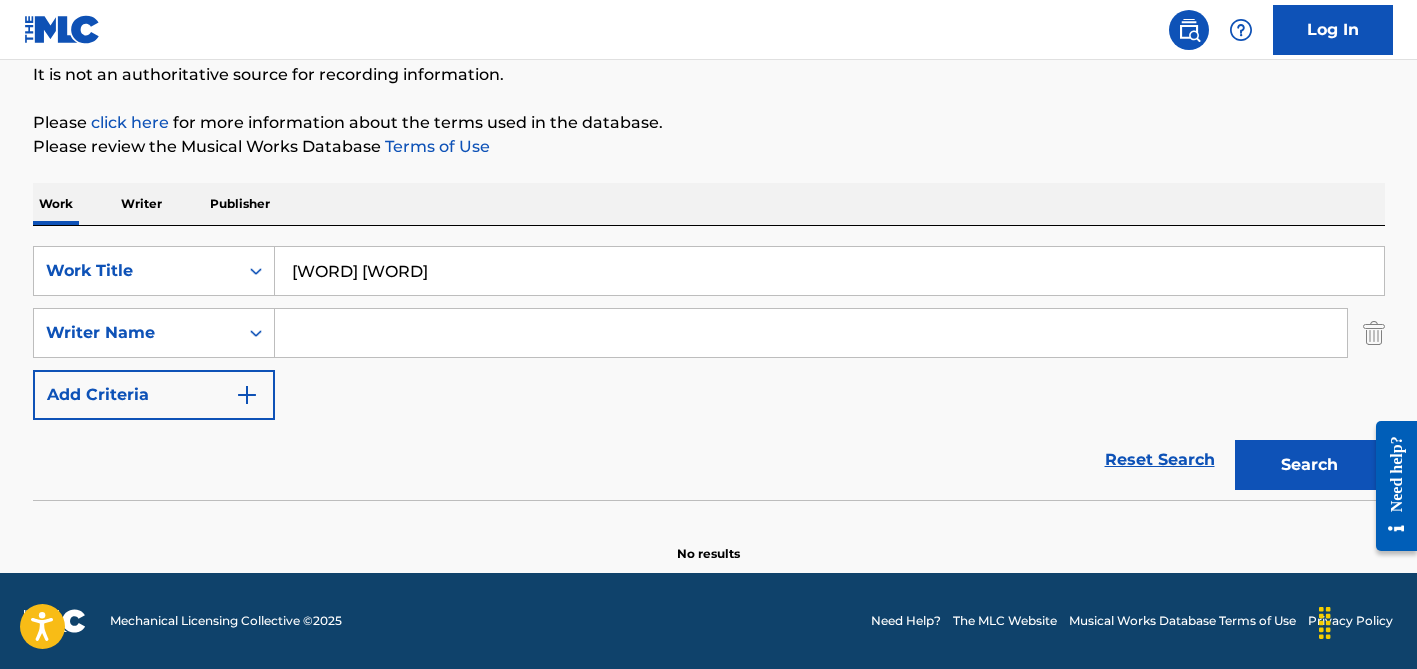 click on "Search" at bounding box center (1310, 465) 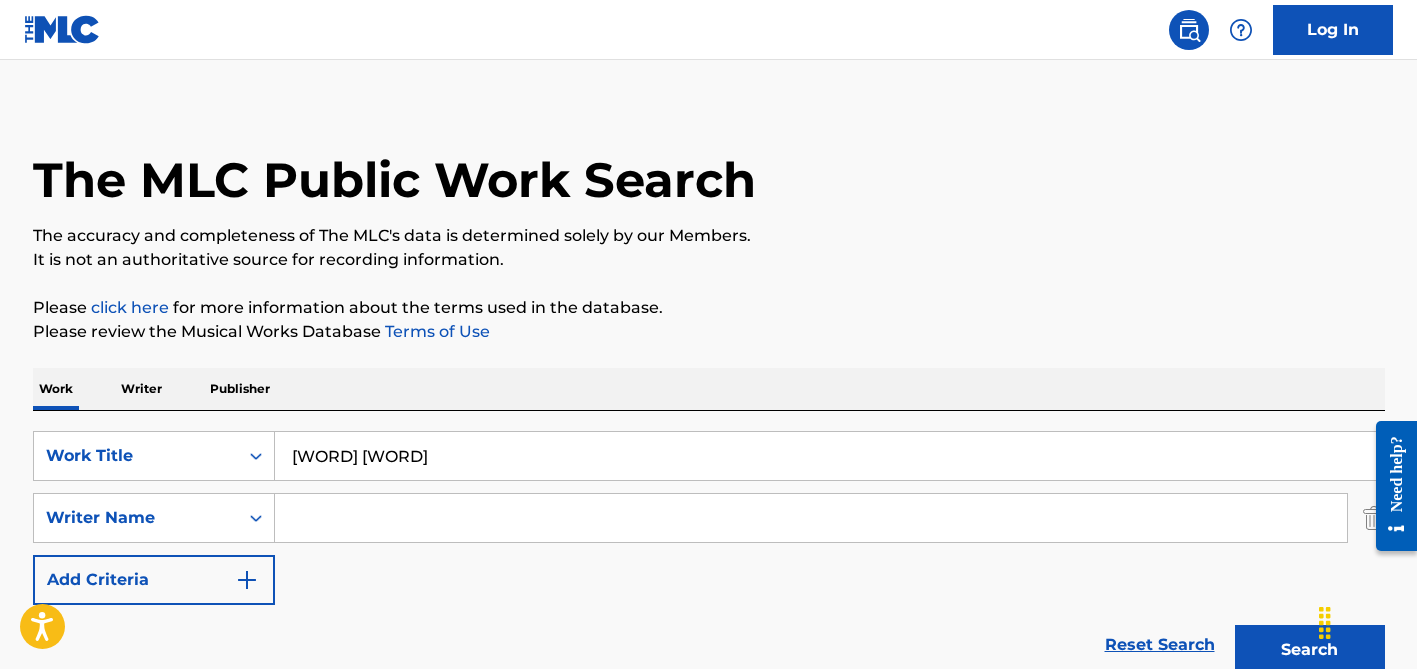 scroll, scrollTop: 0, scrollLeft: 0, axis: both 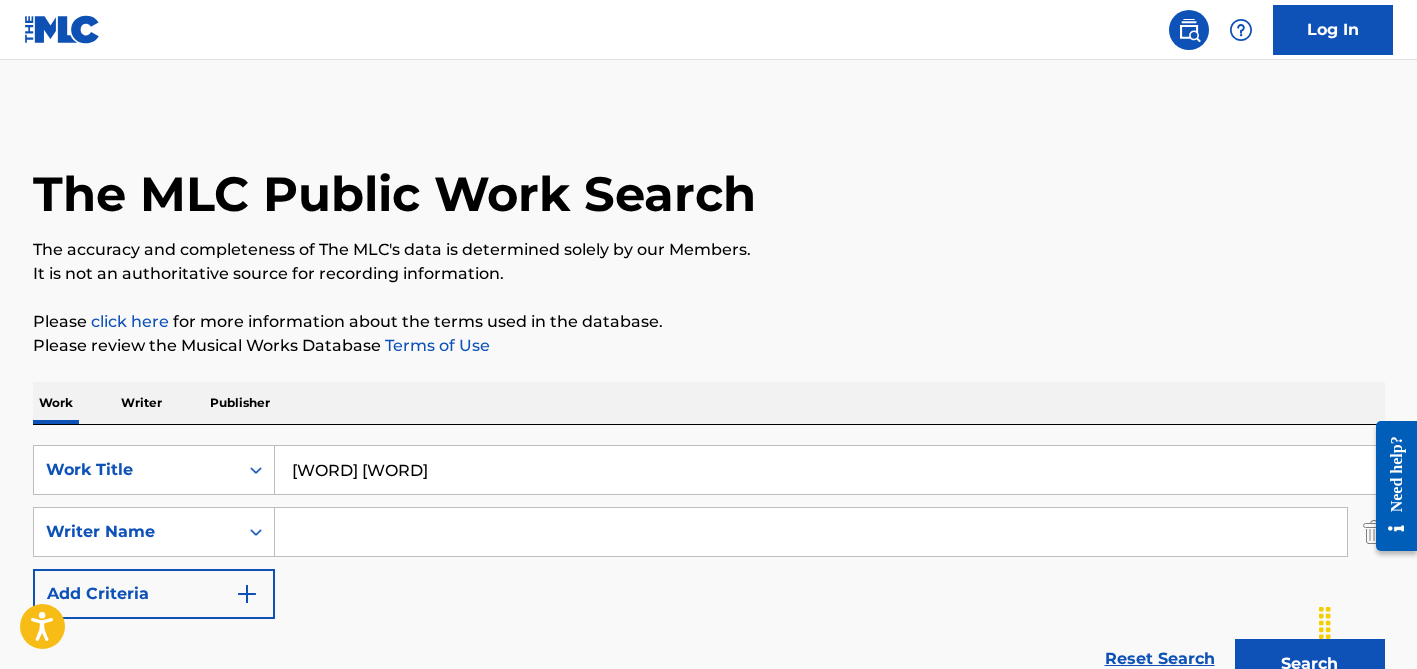 click at bounding box center (811, 532) 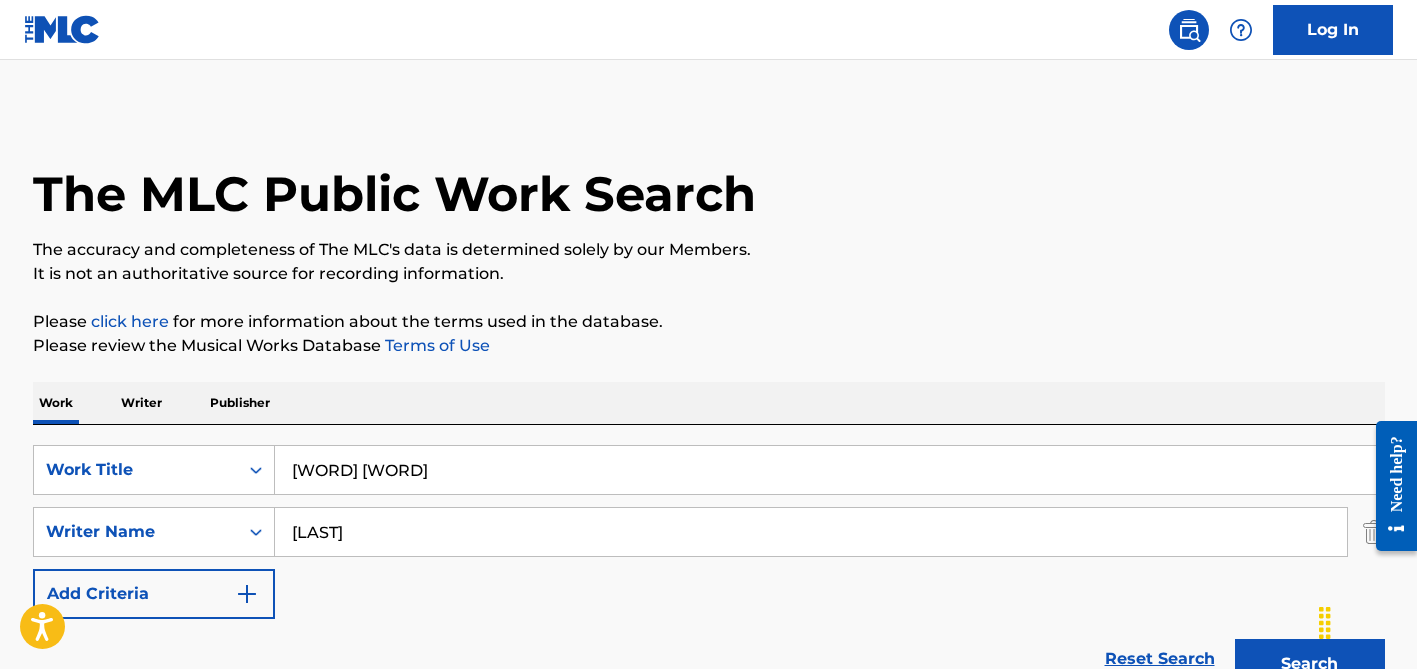 click on "Search" at bounding box center [1310, 664] 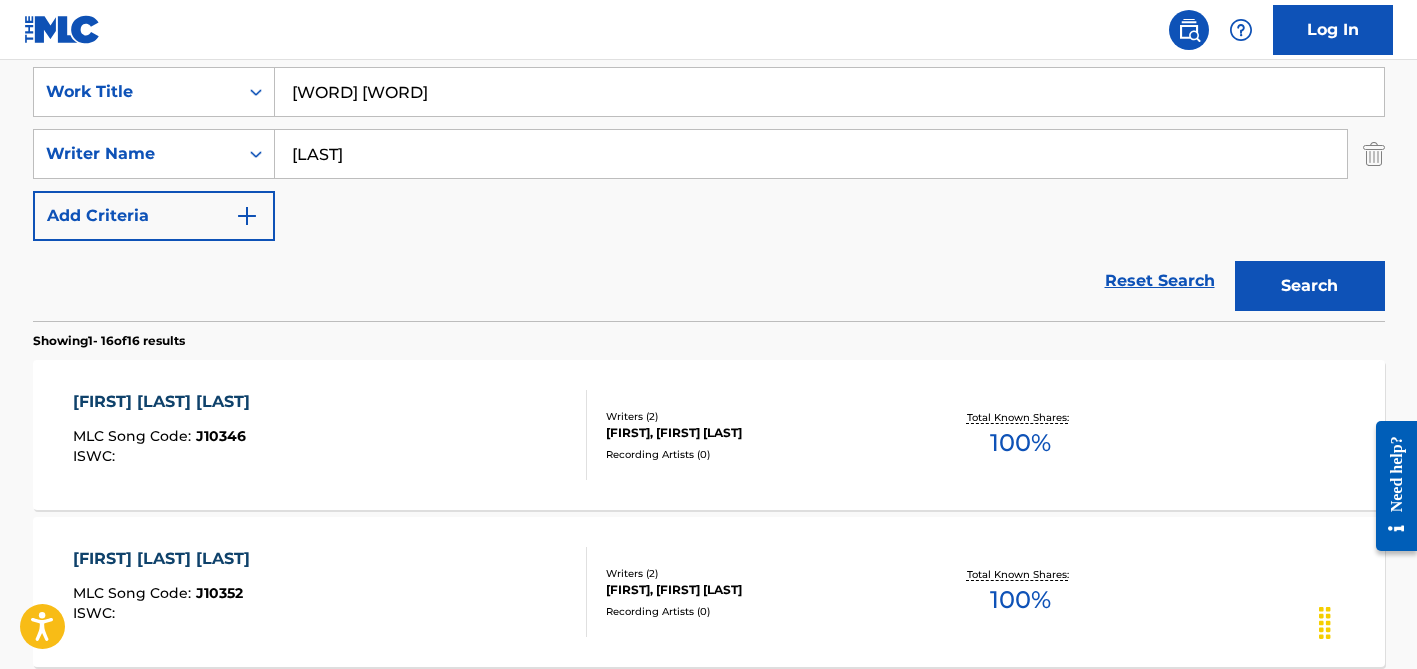 scroll, scrollTop: 385, scrollLeft: 0, axis: vertical 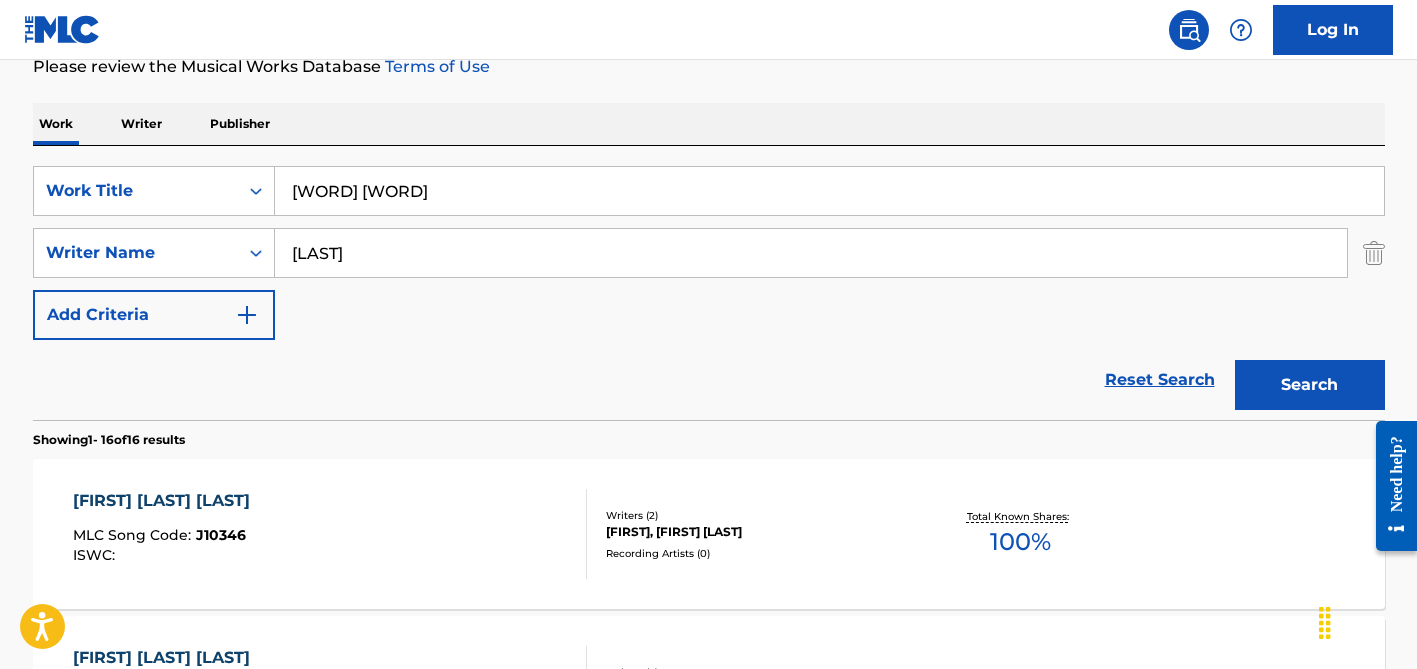 click on "[LAST]" at bounding box center [811, 253] 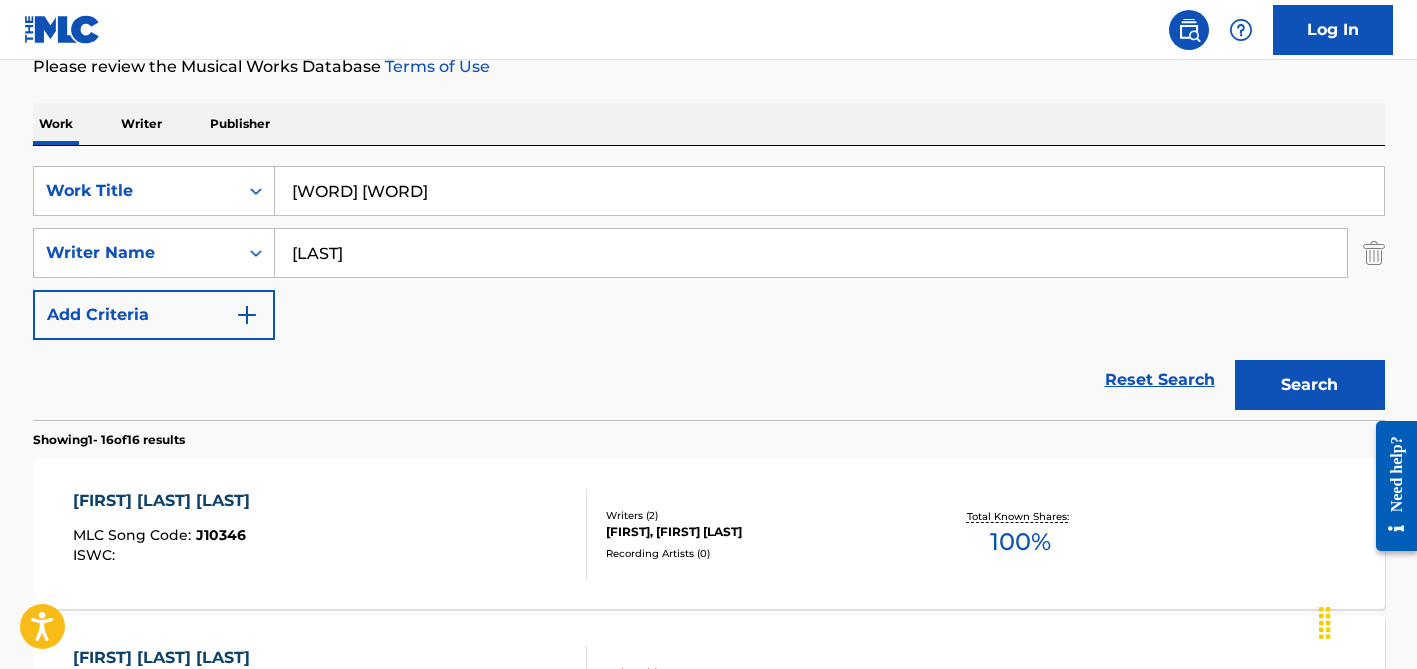 type on "[LAST]" 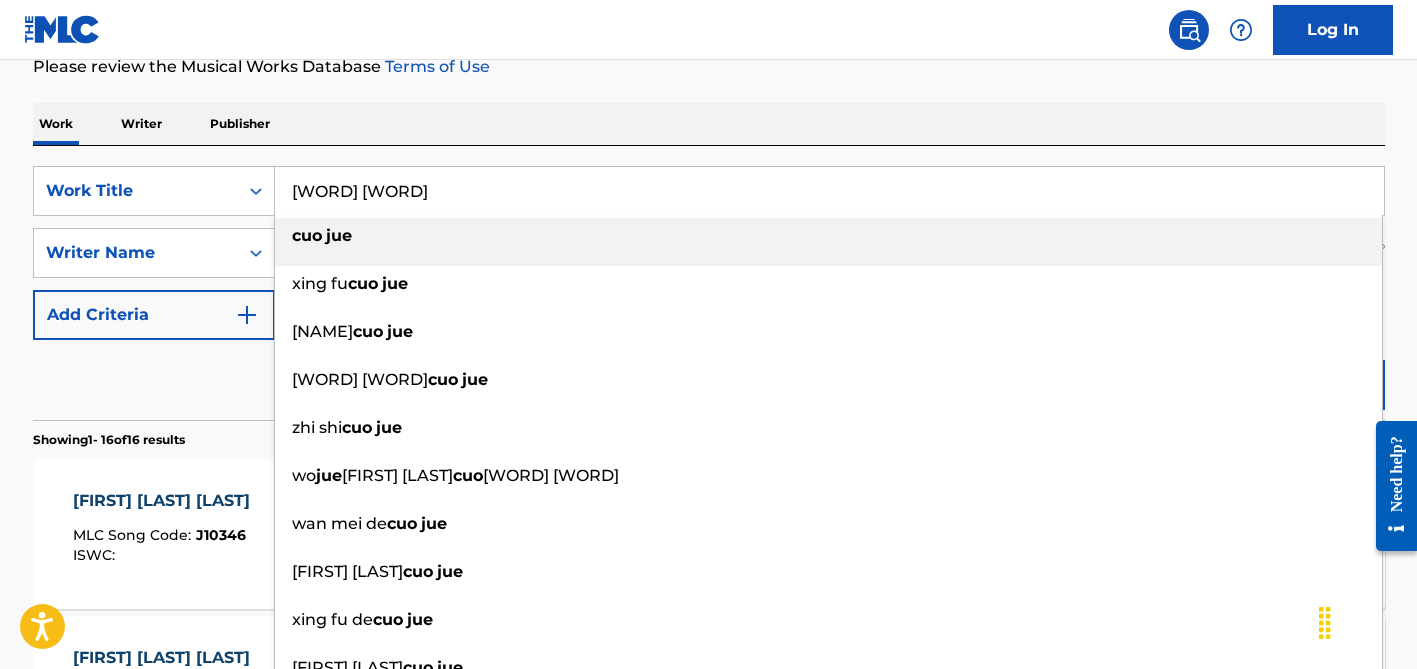 click on "[WORD] [WORD]" at bounding box center (829, 191) 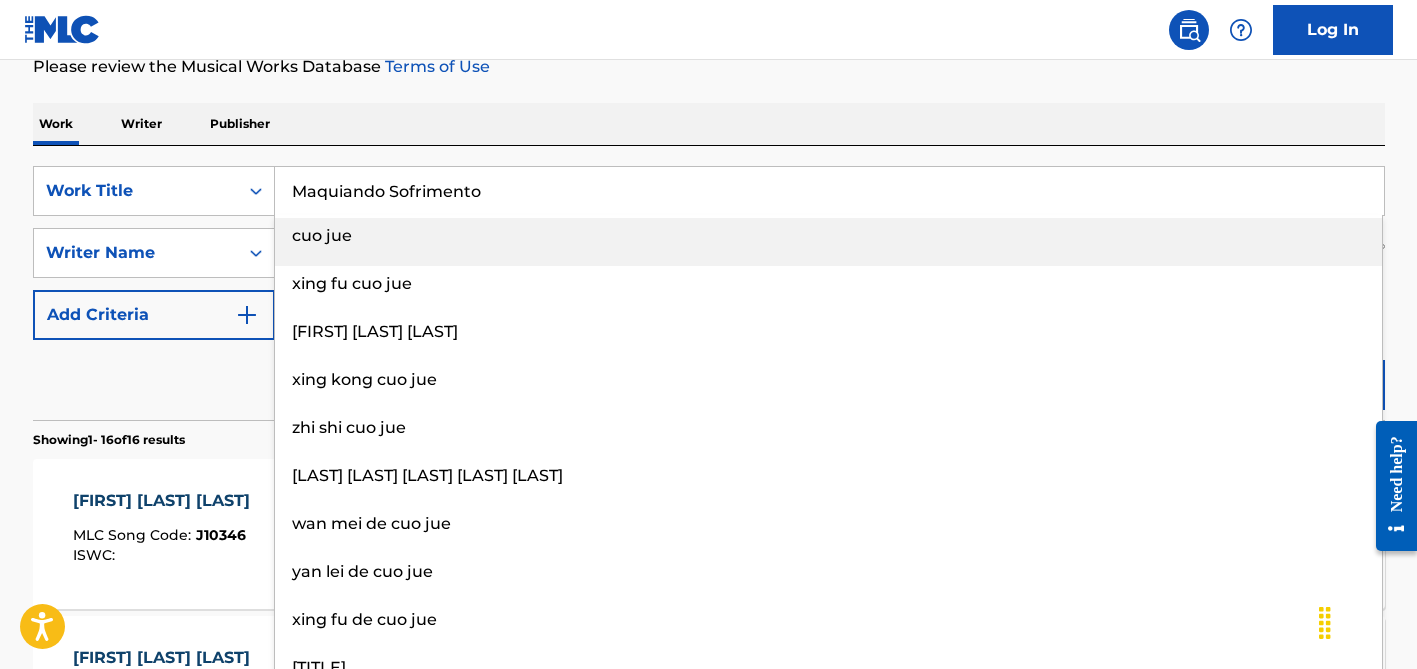 type on "Maquiando Sofrimento" 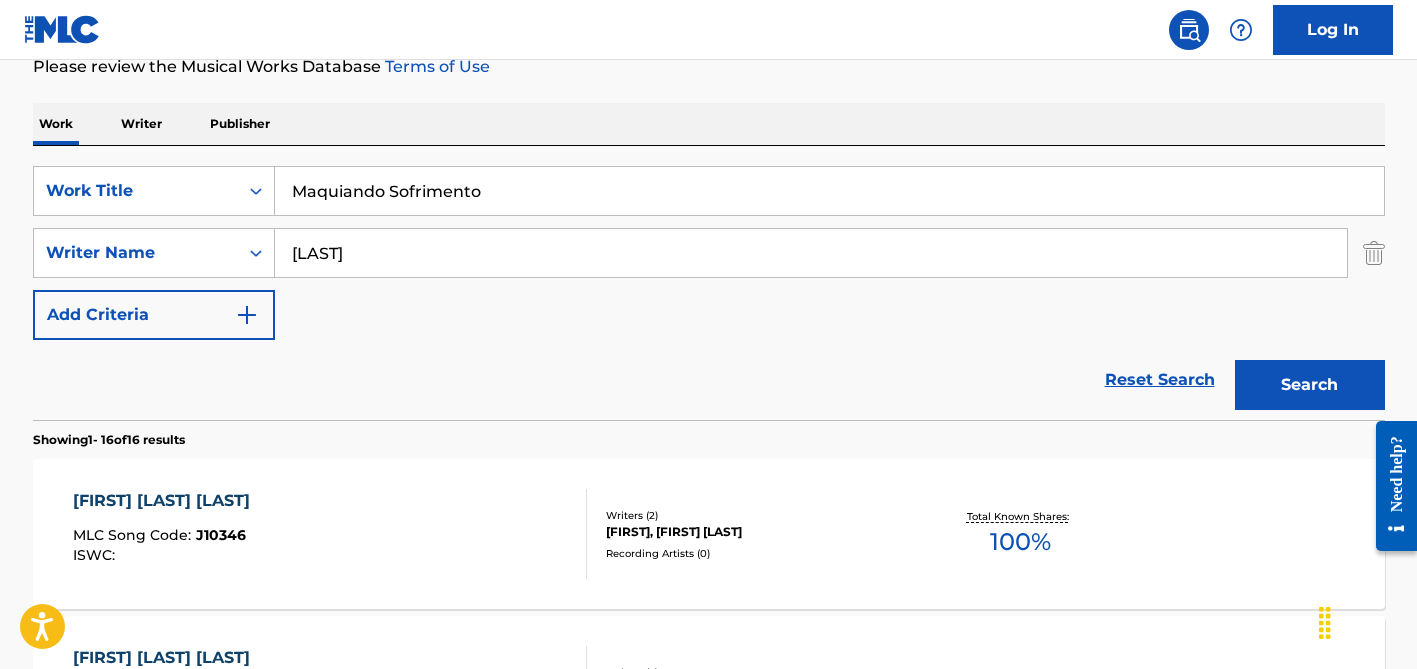 click on "Work Writer Publisher" at bounding box center [709, 124] 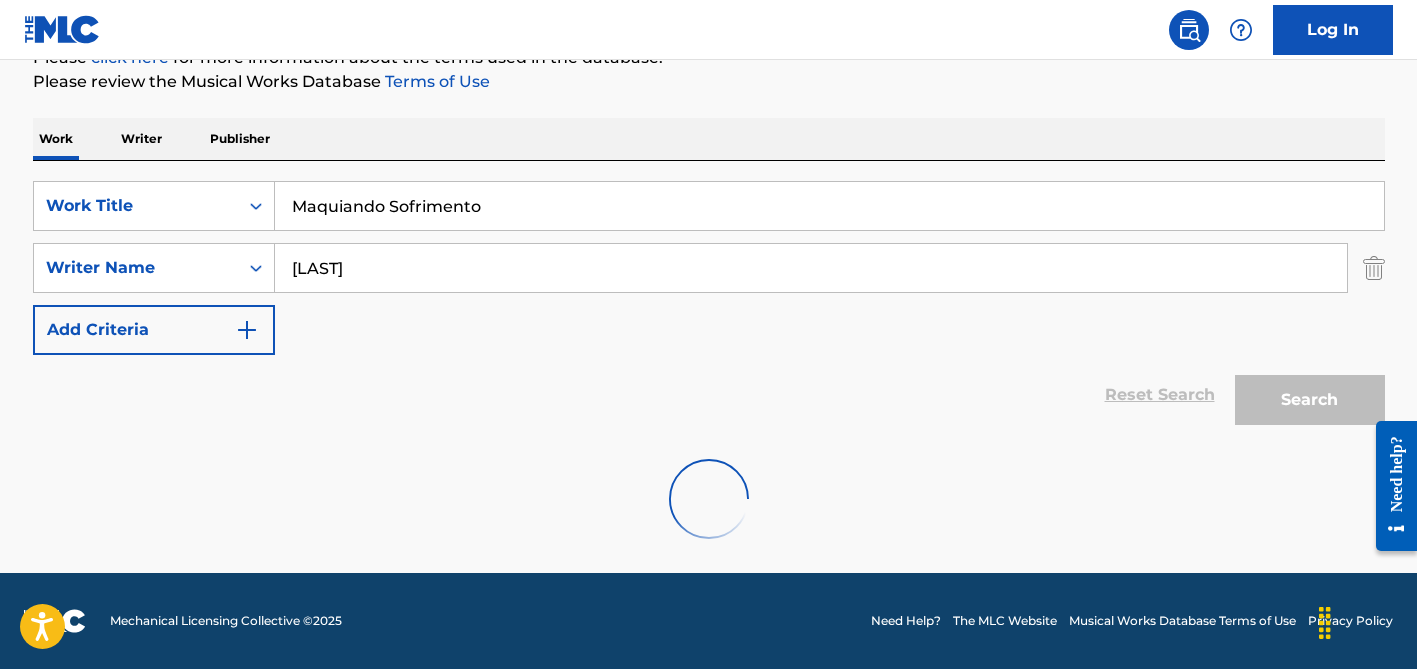 scroll, scrollTop: 264, scrollLeft: 0, axis: vertical 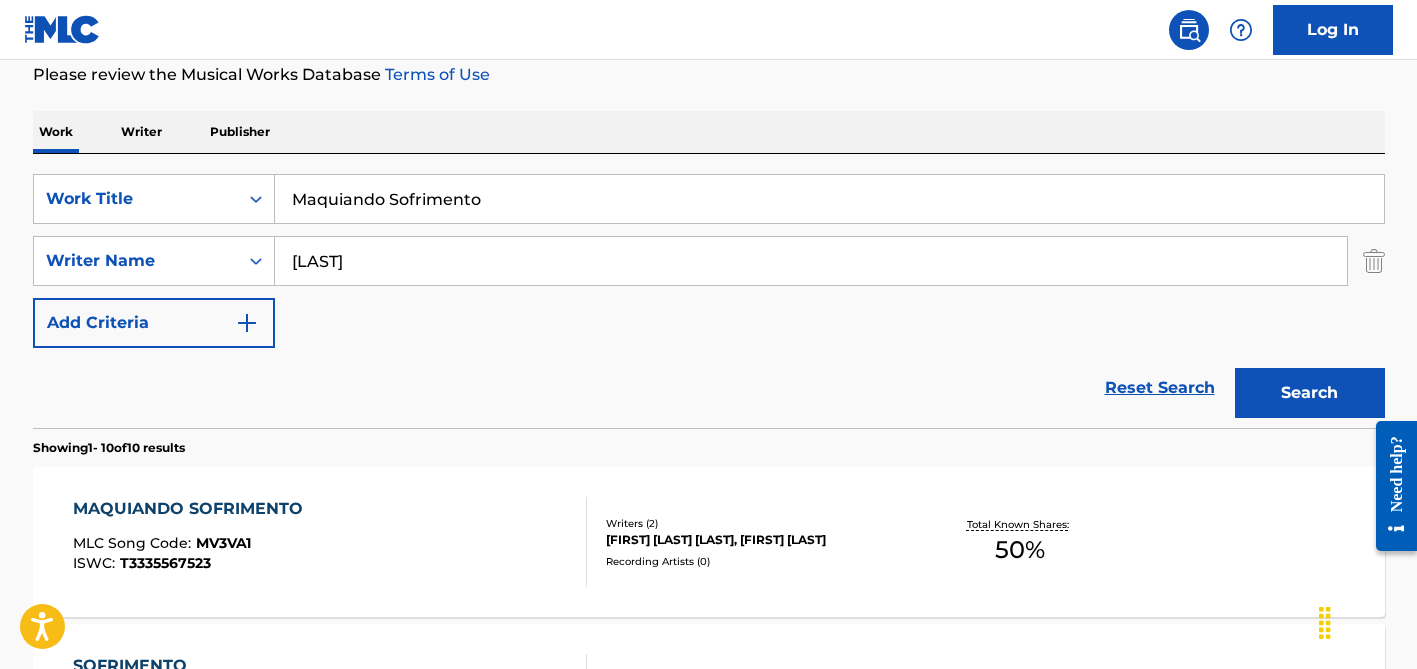 click on "[LAST]" at bounding box center [811, 261] 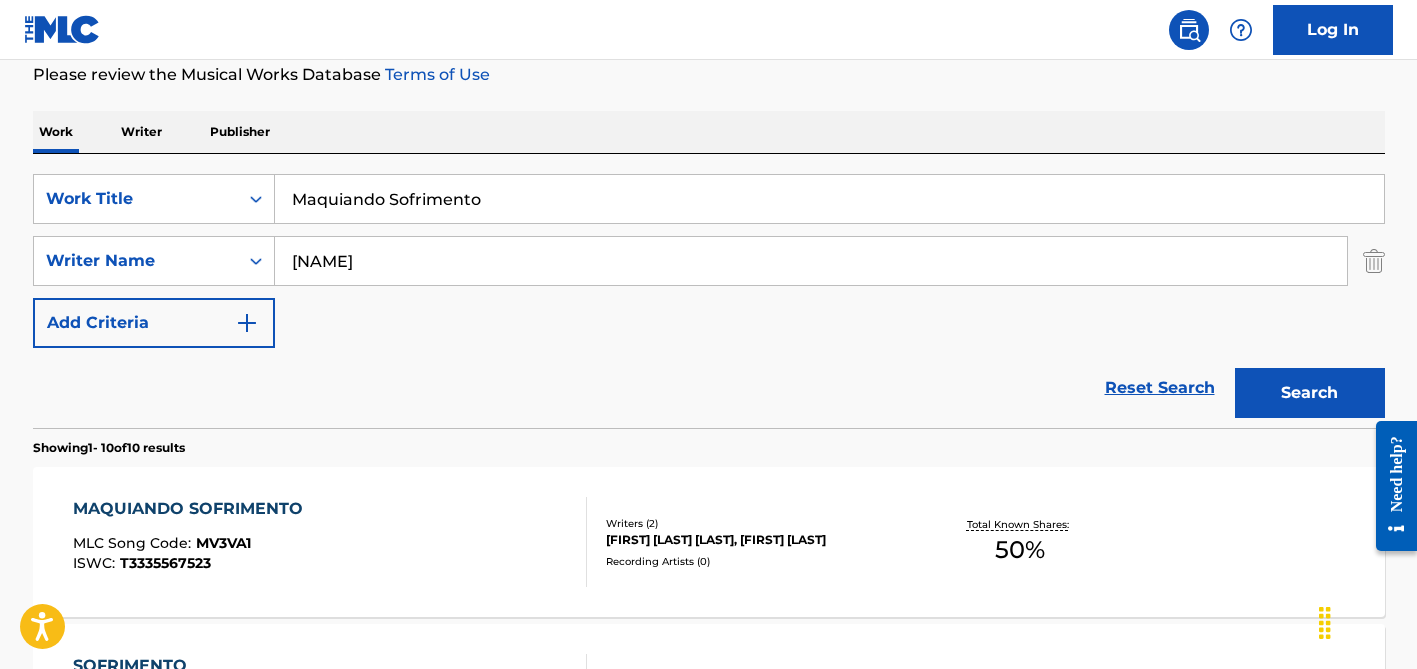 type on "[NAME]" 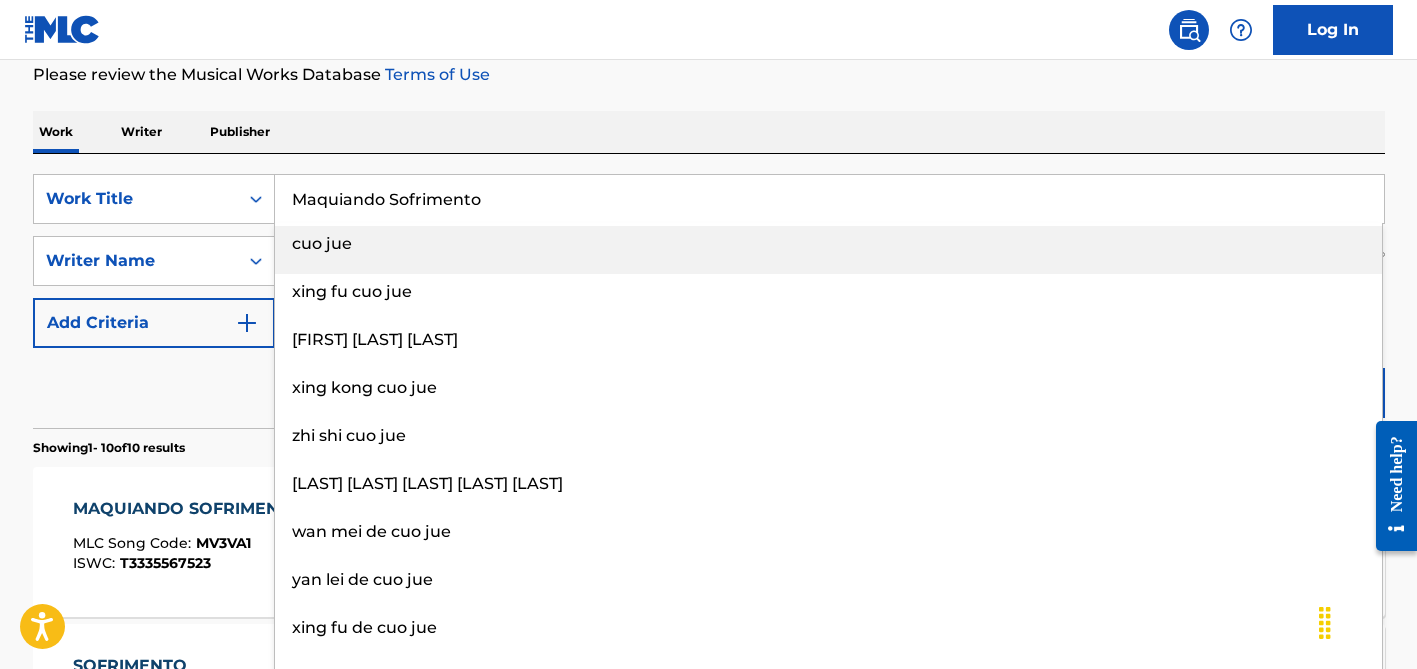 click on "Maquiando Sofrimento" at bounding box center (829, 199) 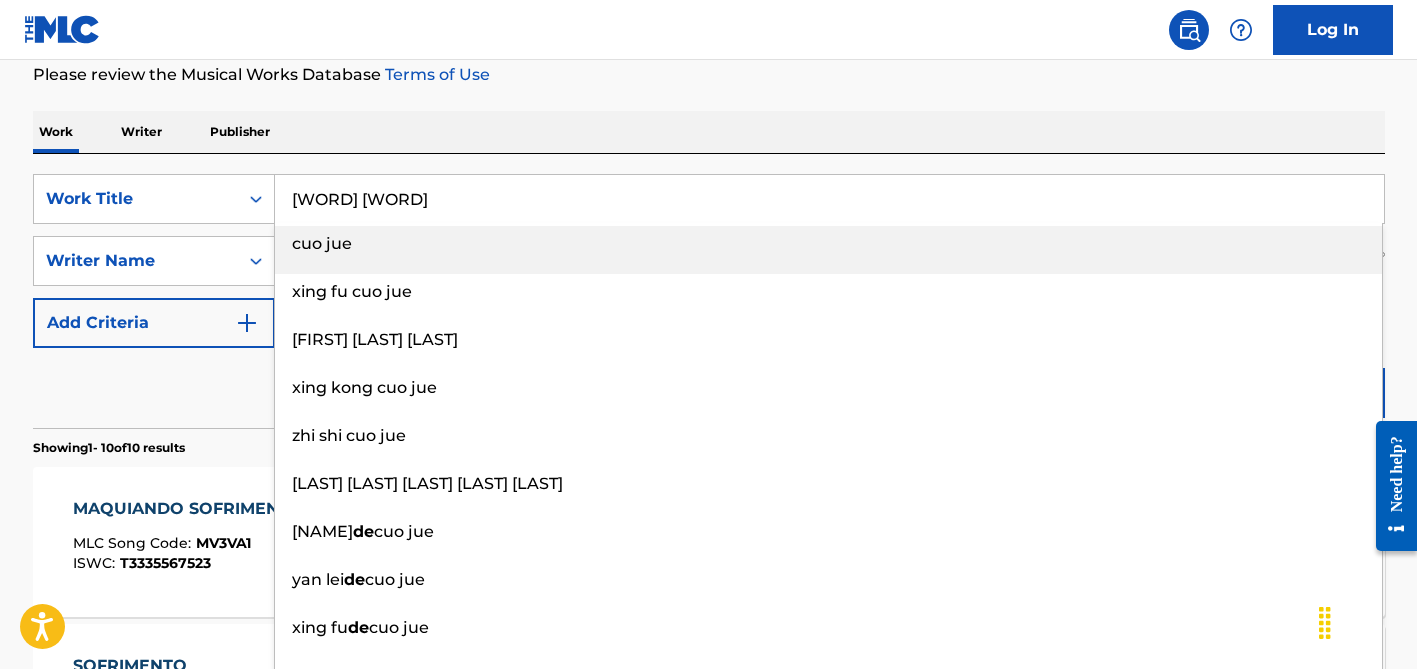 type on "[WORD] [WORD]" 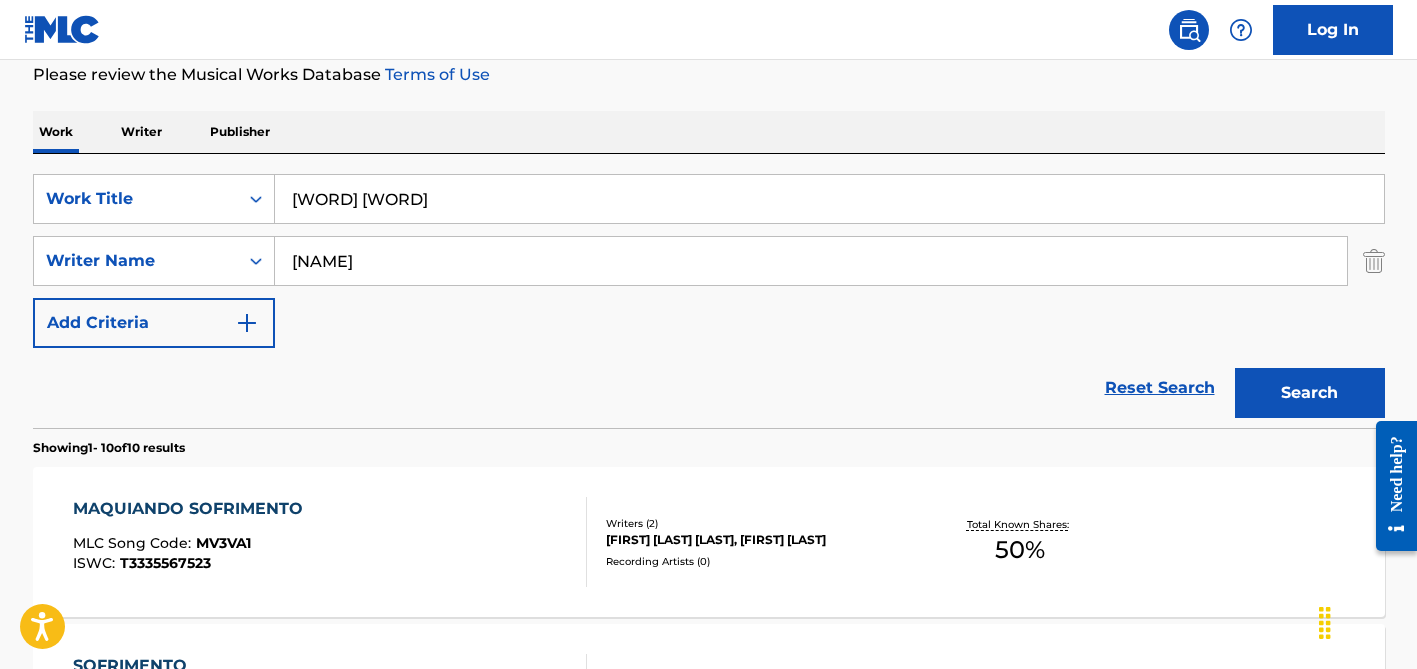 click on "[NAME]" at bounding box center (811, 261) 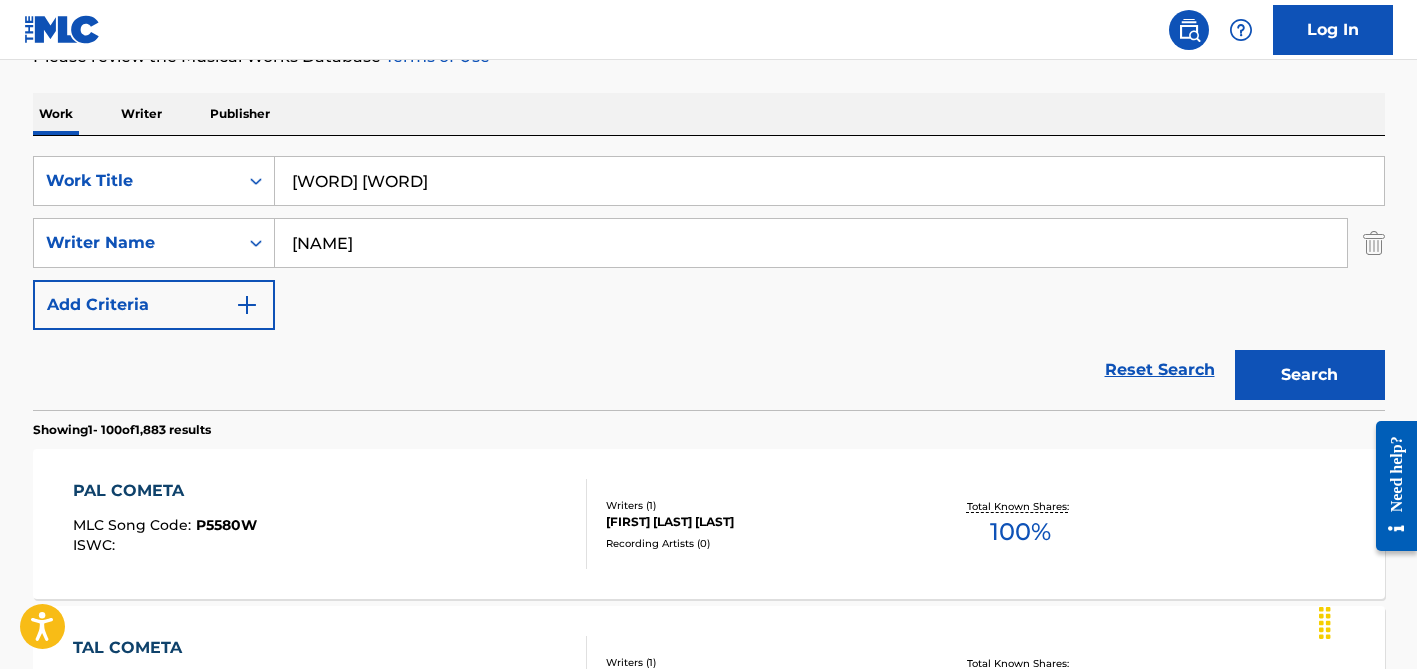 scroll, scrollTop: 293, scrollLeft: 0, axis: vertical 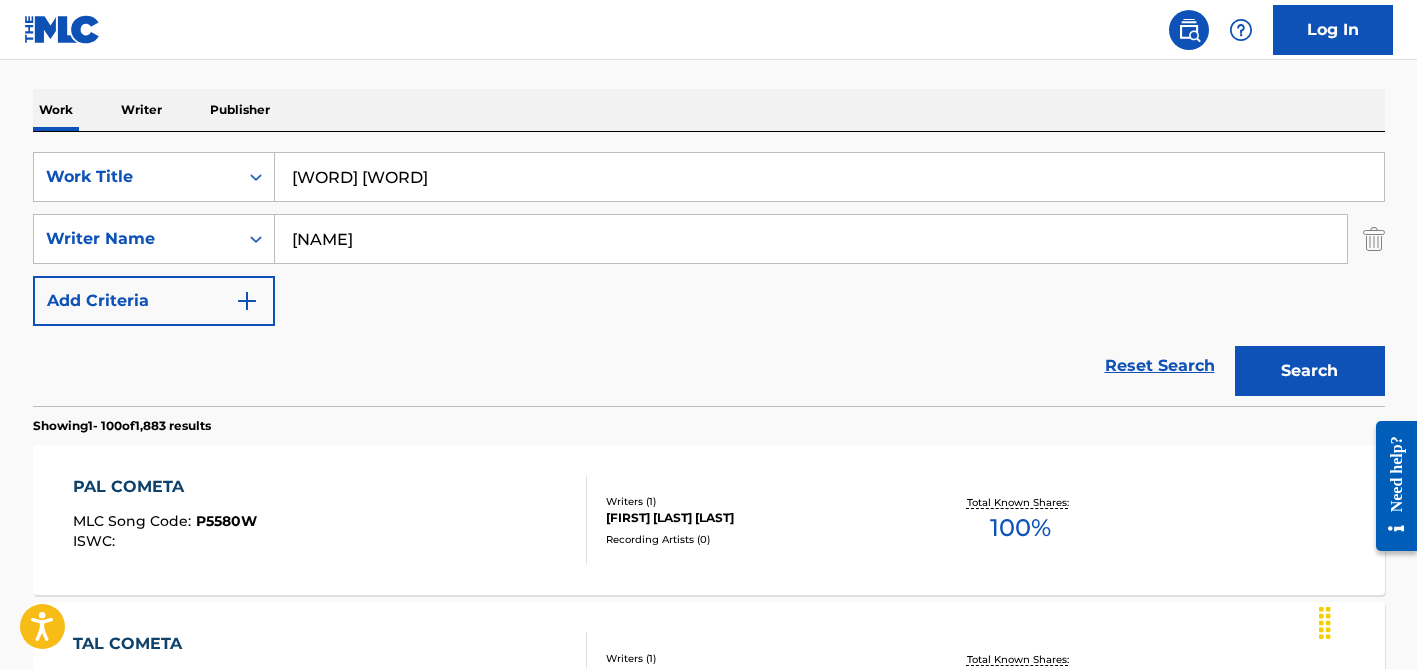 click on "[NAME]" at bounding box center [811, 239] 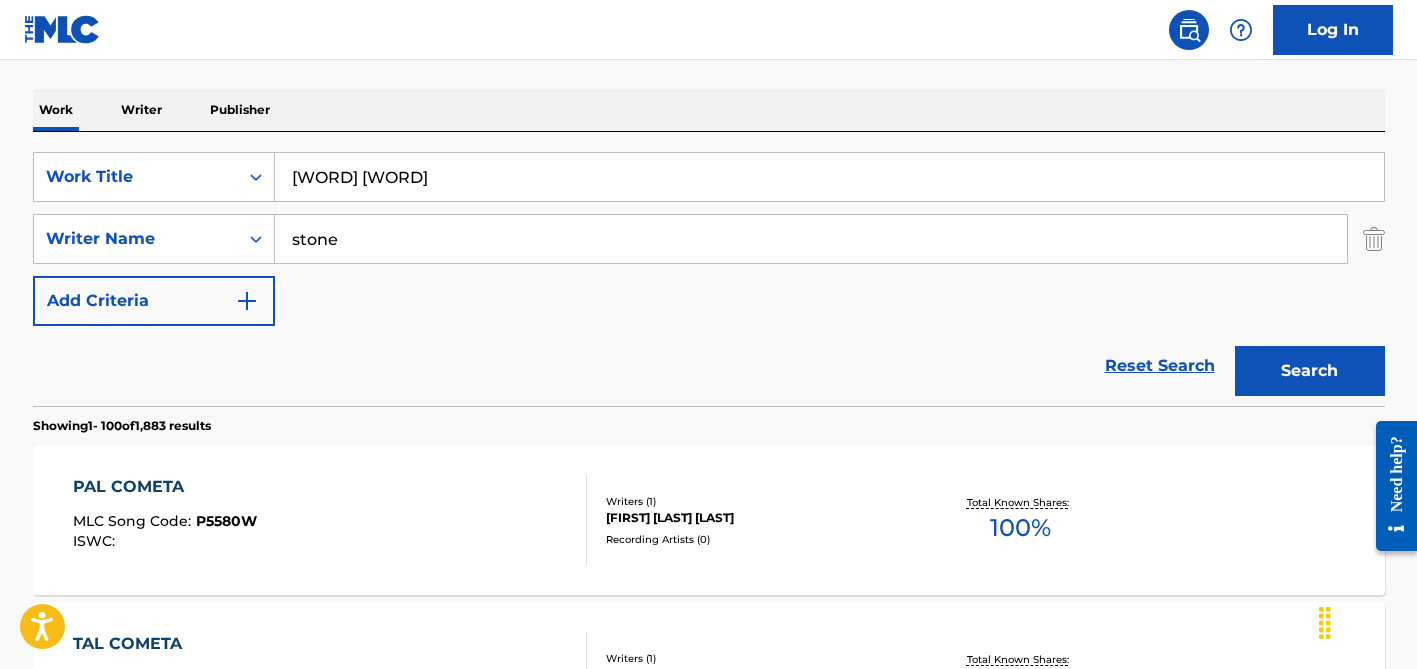type on "stone" 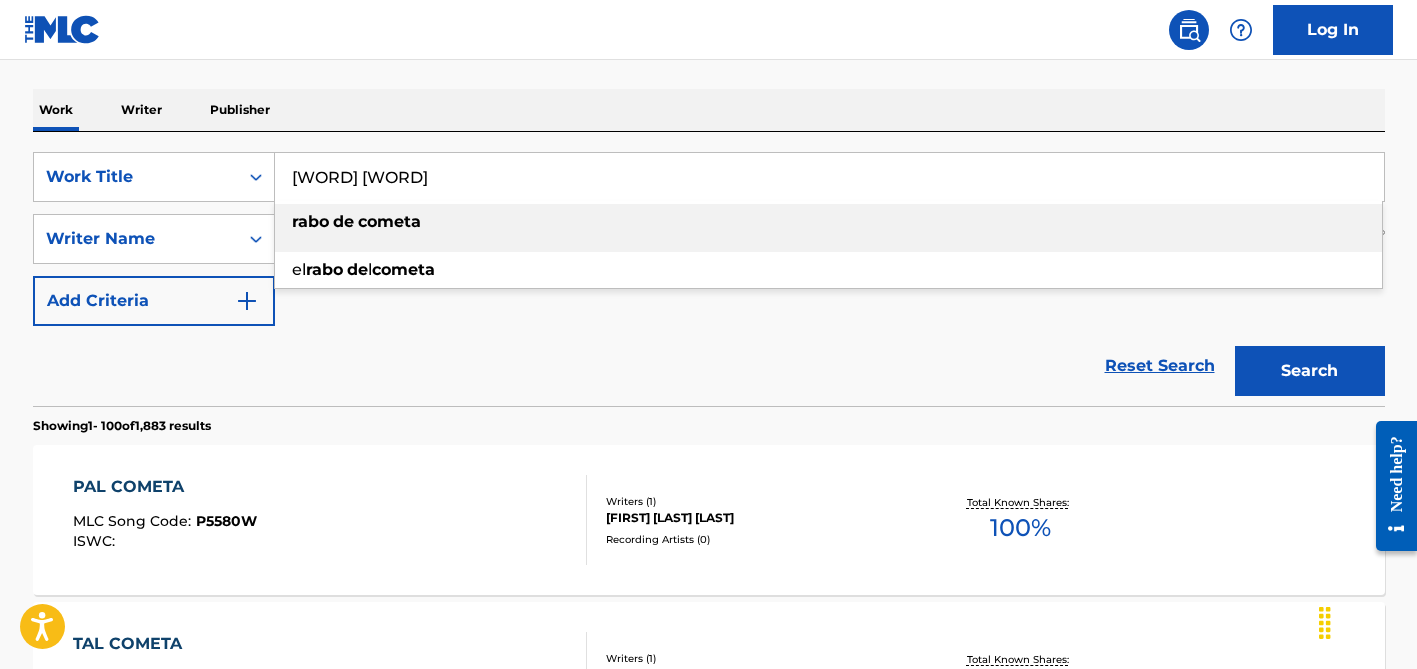 click on "[WORD] [WORD]" at bounding box center (829, 177) 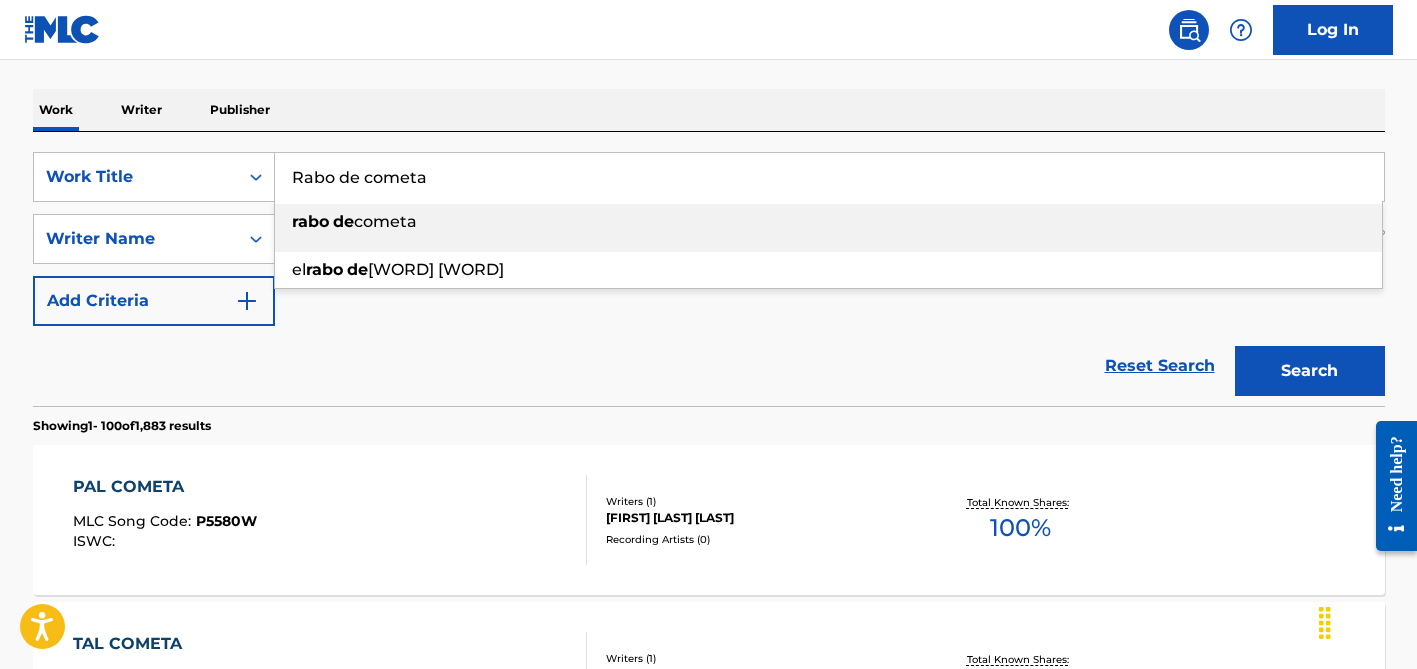 click on "Rabo de cometa" at bounding box center (829, 177) 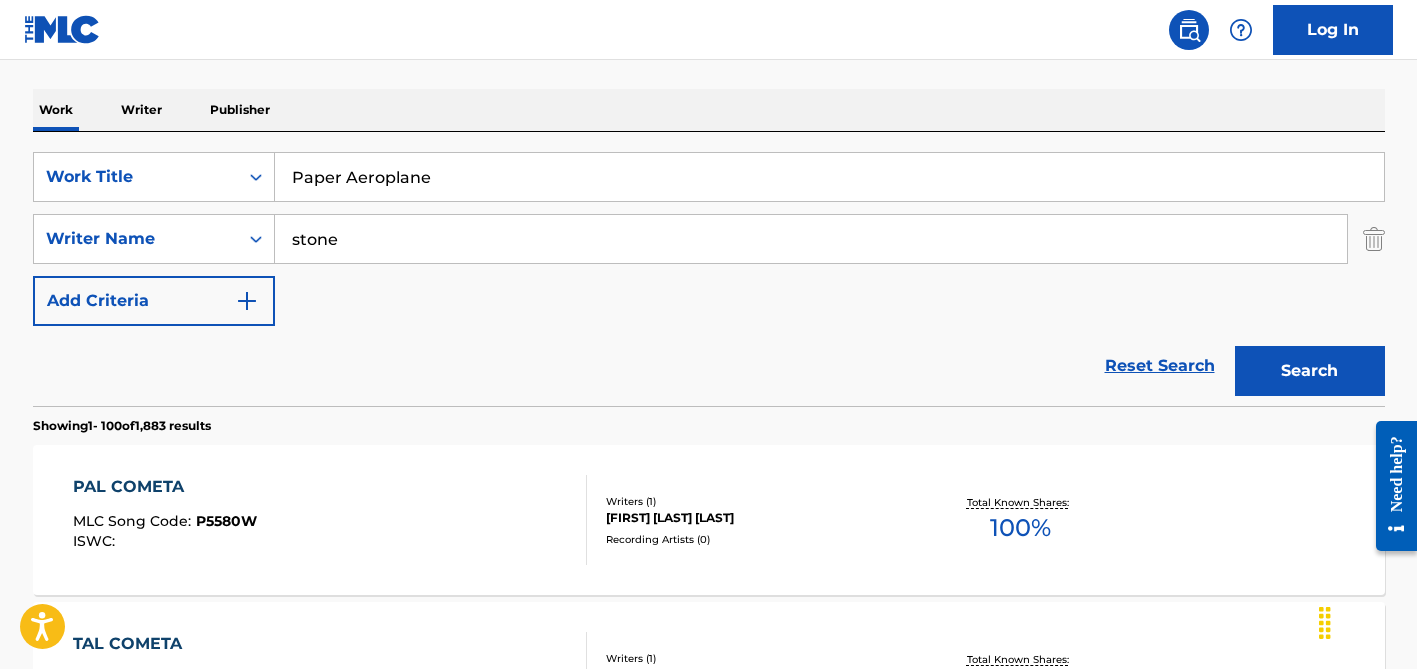 type on "Paper Aeroplane" 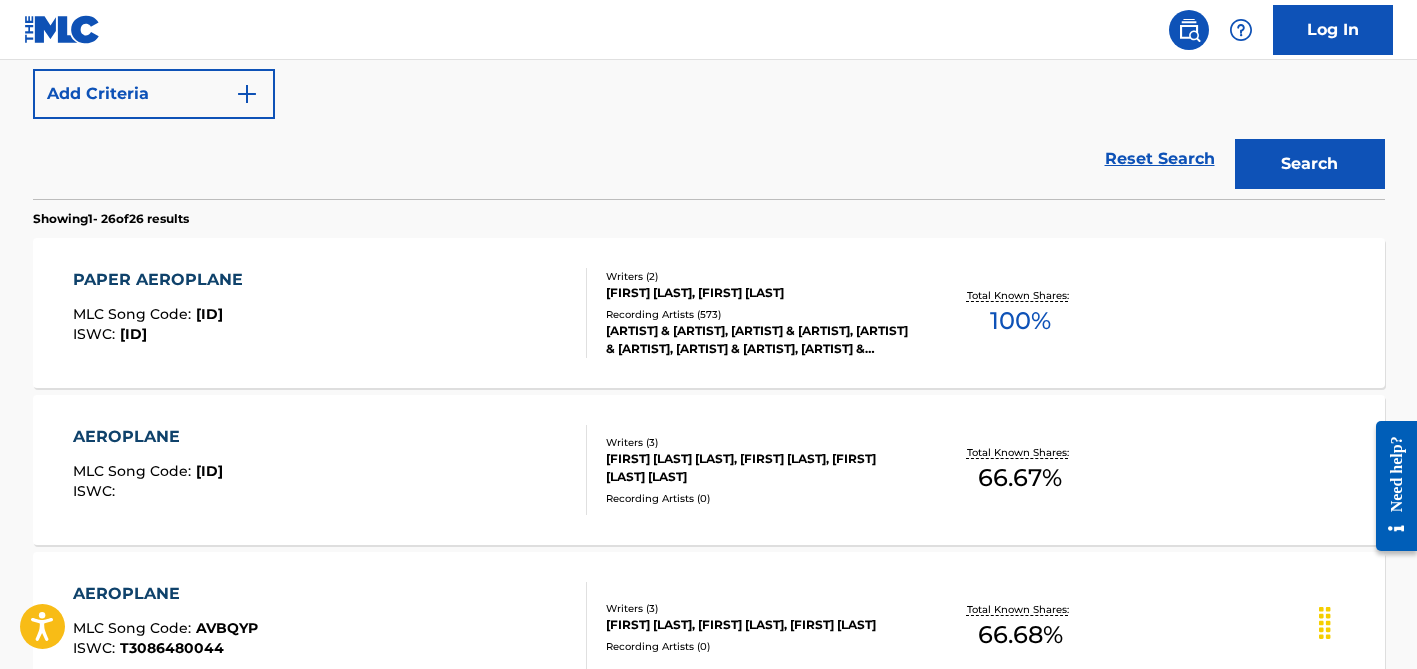 scroll, scrollTop: 509, scrollLeft: 0, axis: vertical 